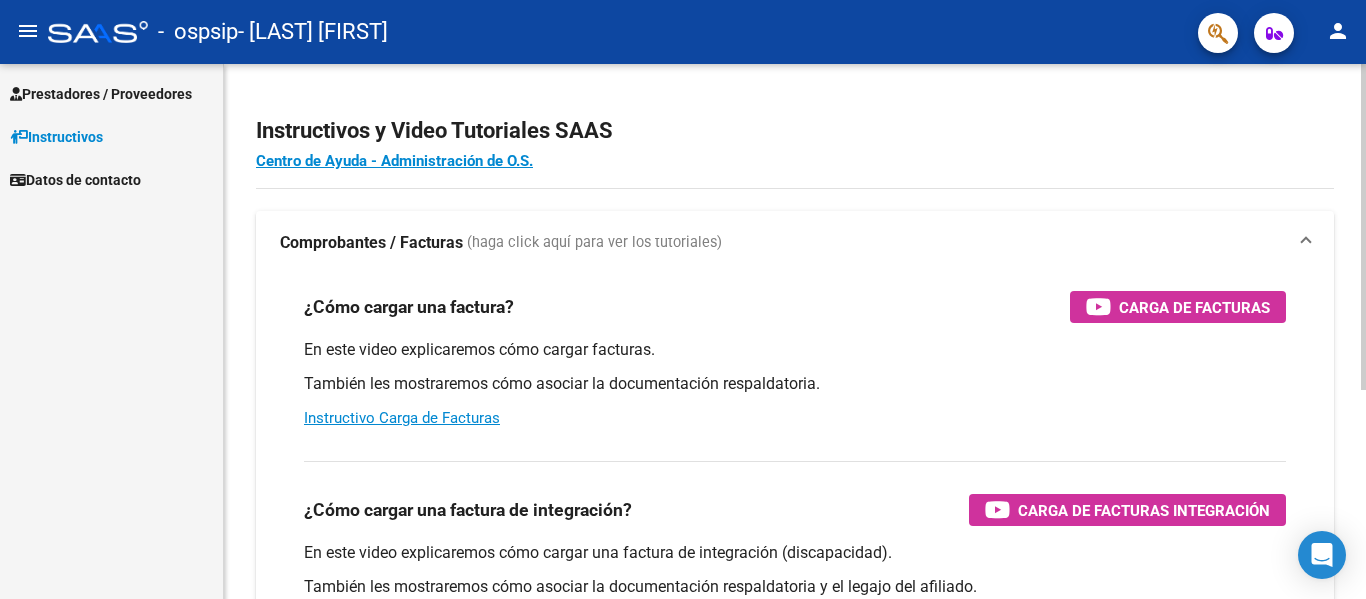 scroll, scrollTop: 0, scrollLeft: 0, axis: both 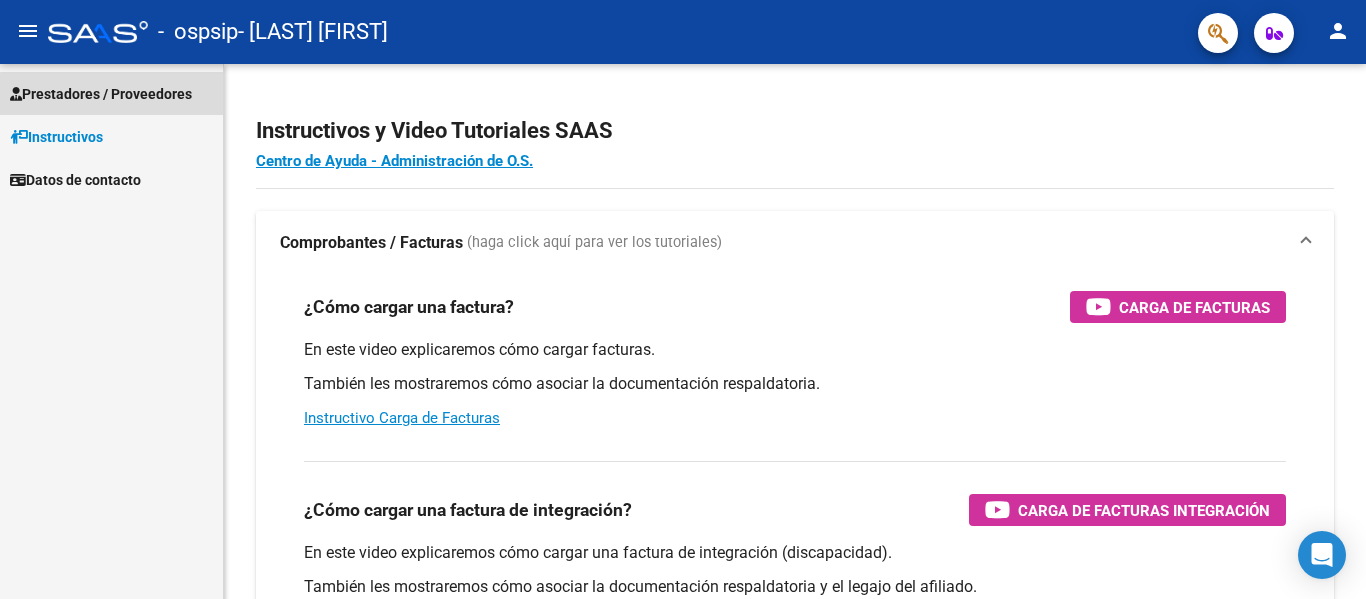 click on "Prestadores / Proveedores" at bounding box center [101, 94] 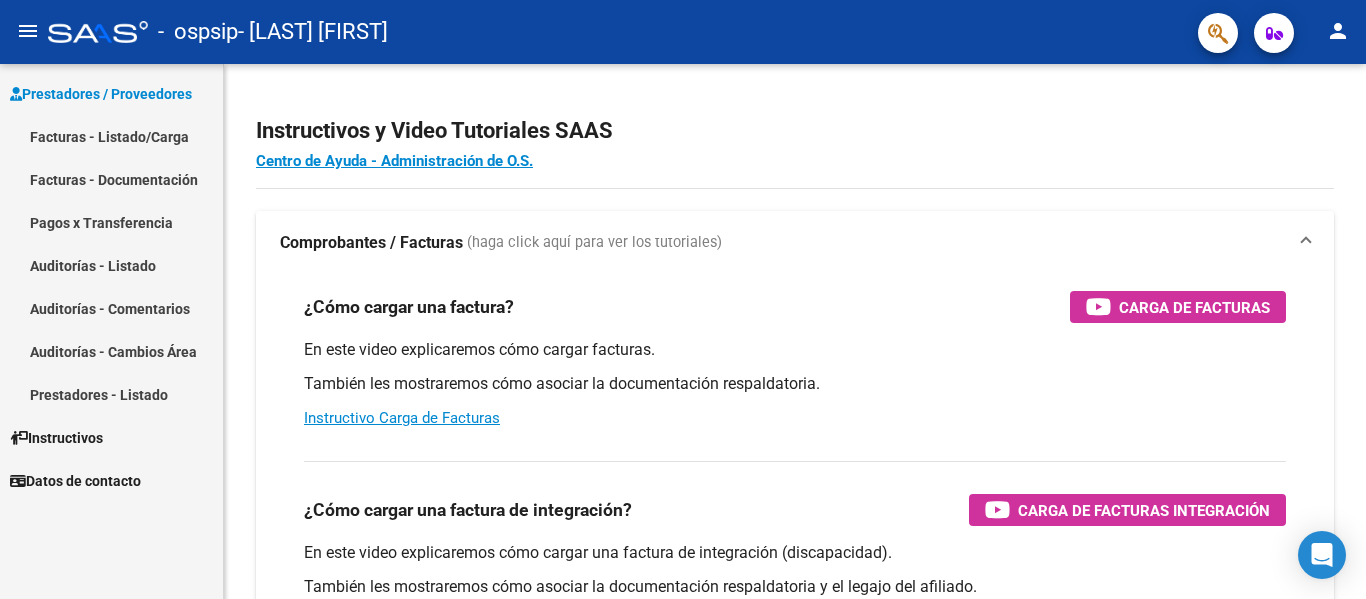 click on "Facturas - Listado/Carga" at bounding box center [111, 136] 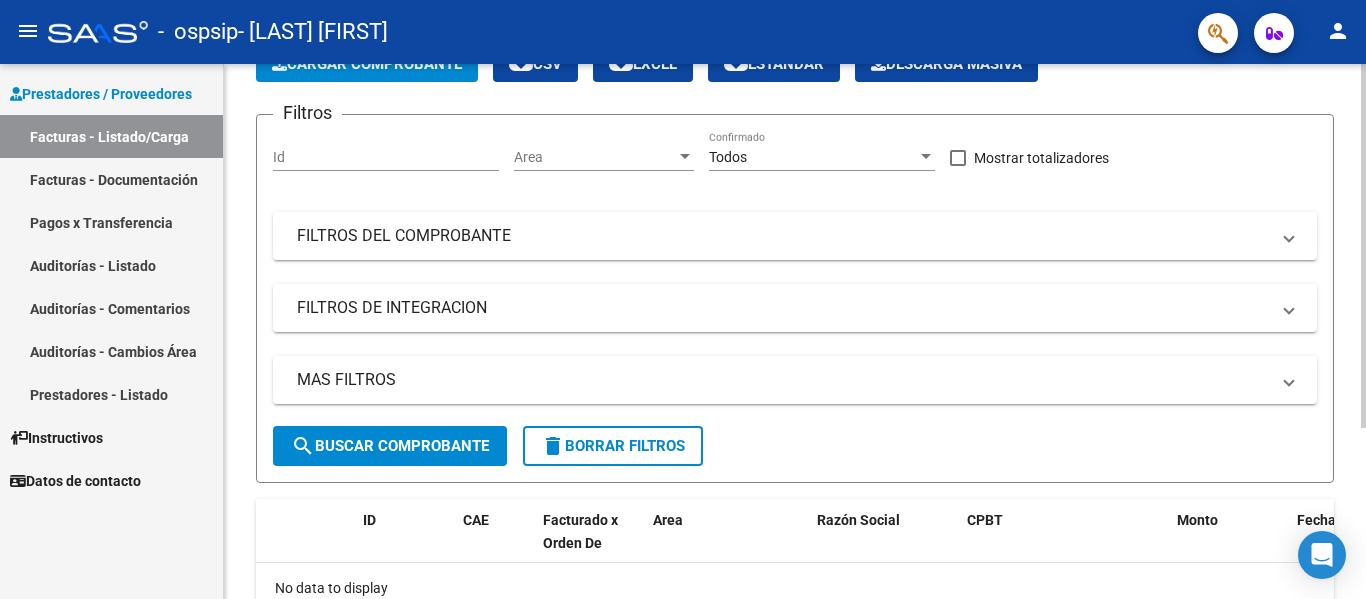 scroll, scrollTop: 0, scrollLeft: 0, axis: both 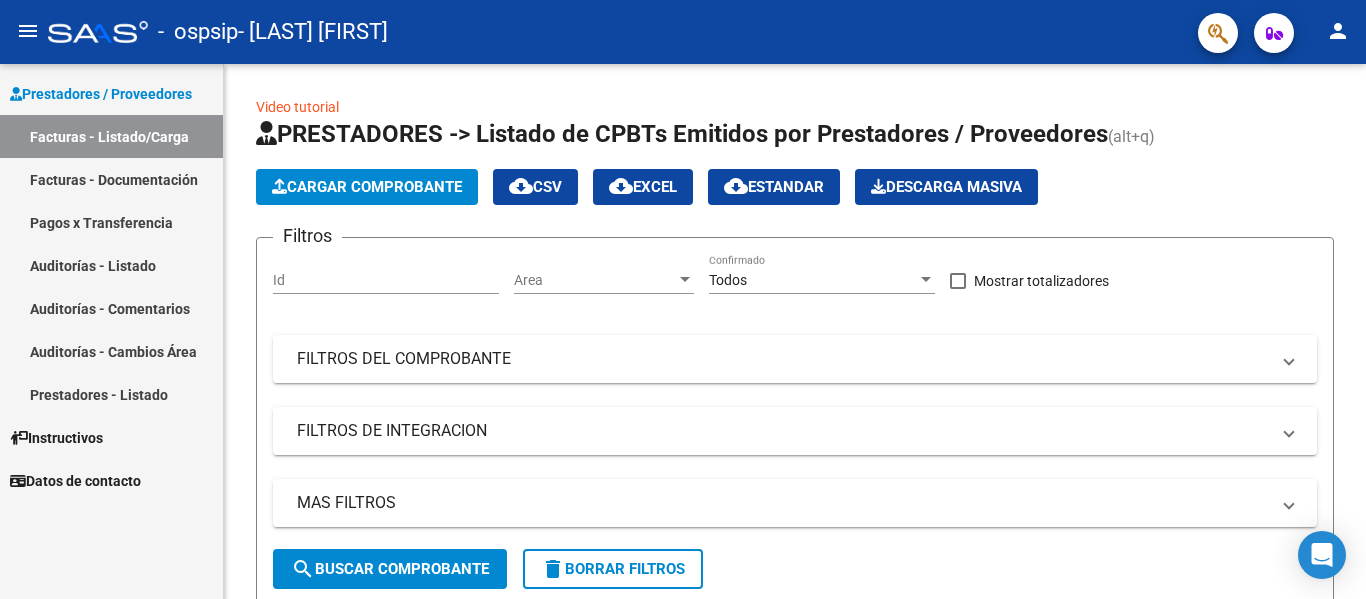 click on "Facturas - Documentación" at bounding box center (111, 179) 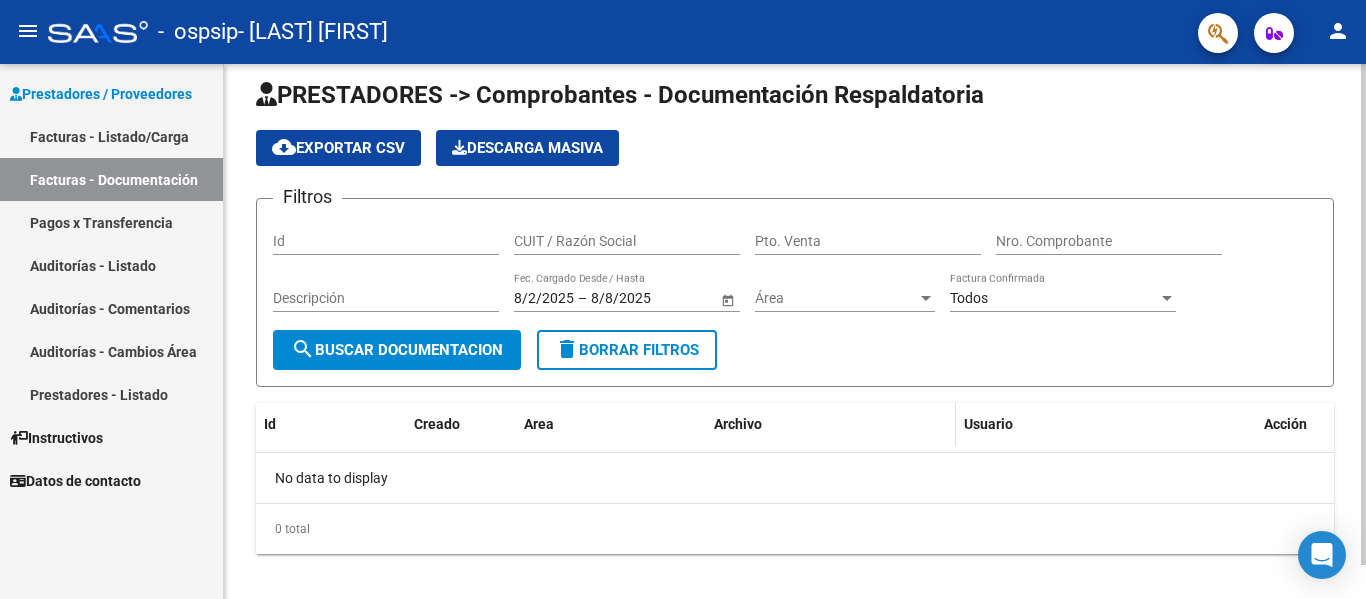 scroll, scrollTop: 0, scrollLeft: 0, axis: both 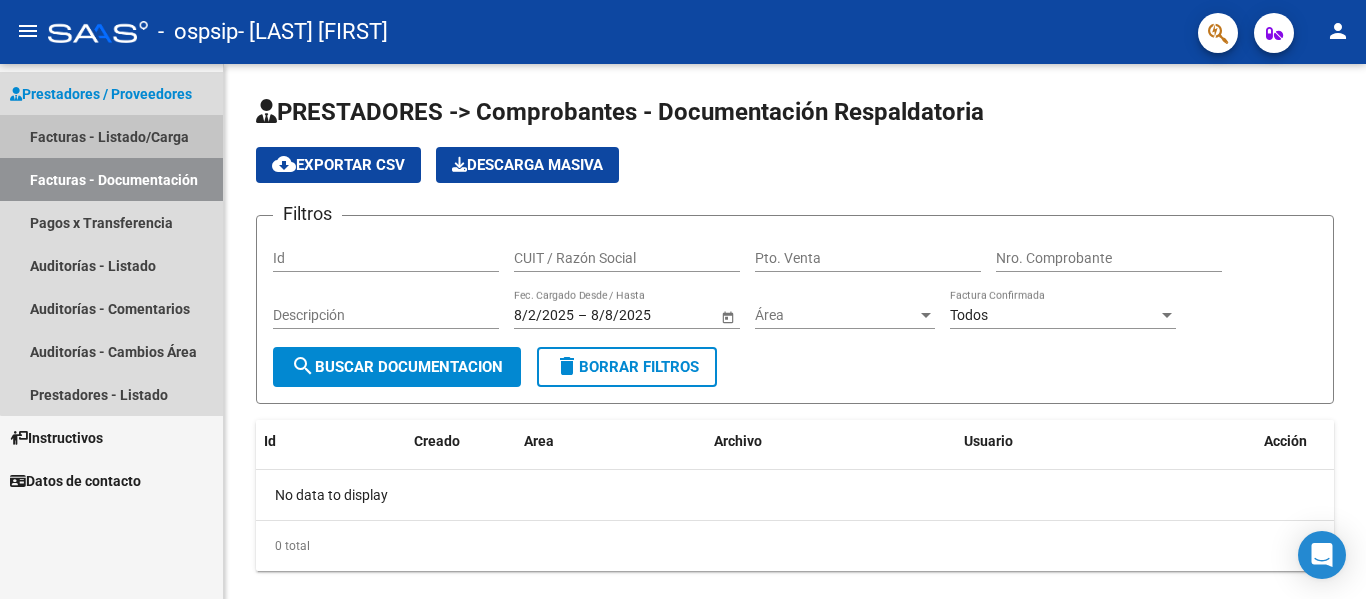 click on "Facturas - Listado/Carga" at bounding box center [111, 136] 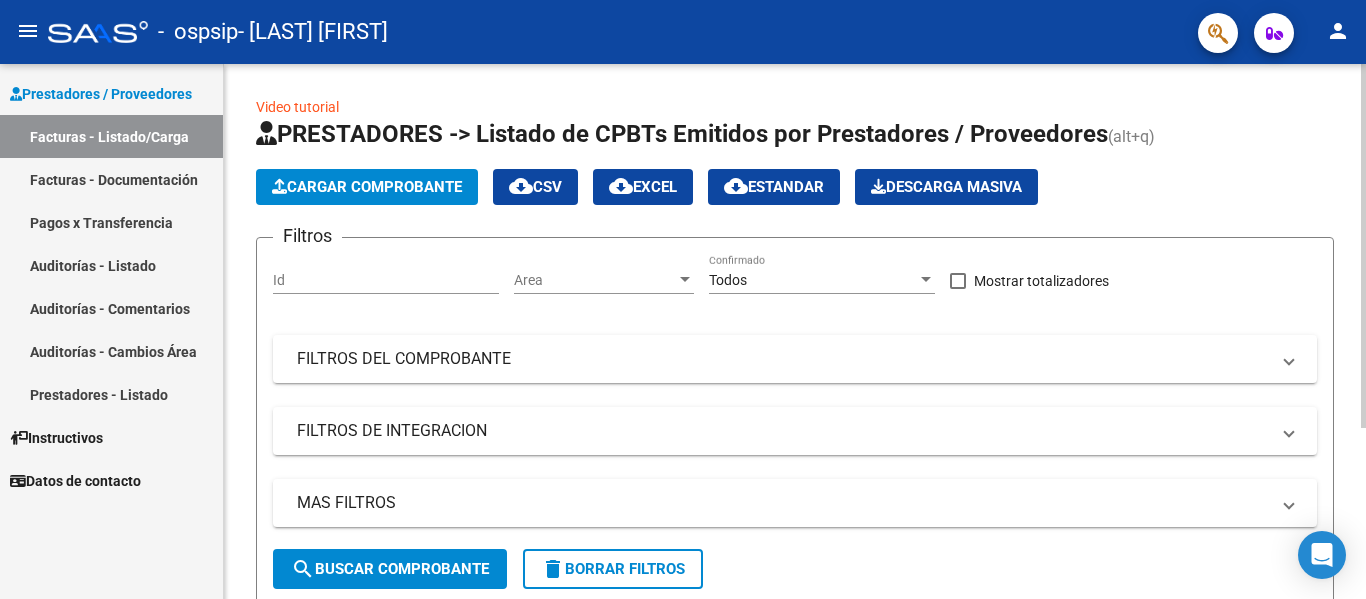 click on "Cargar Comprobante" 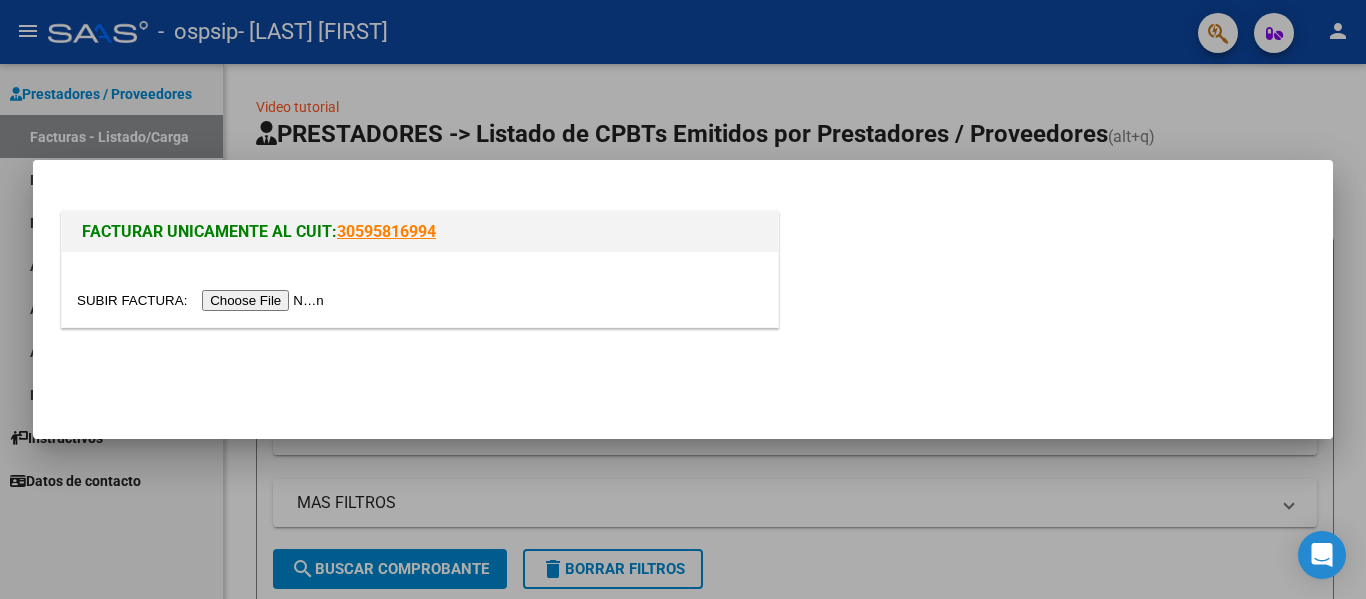 click at bounding box center (683, 299) 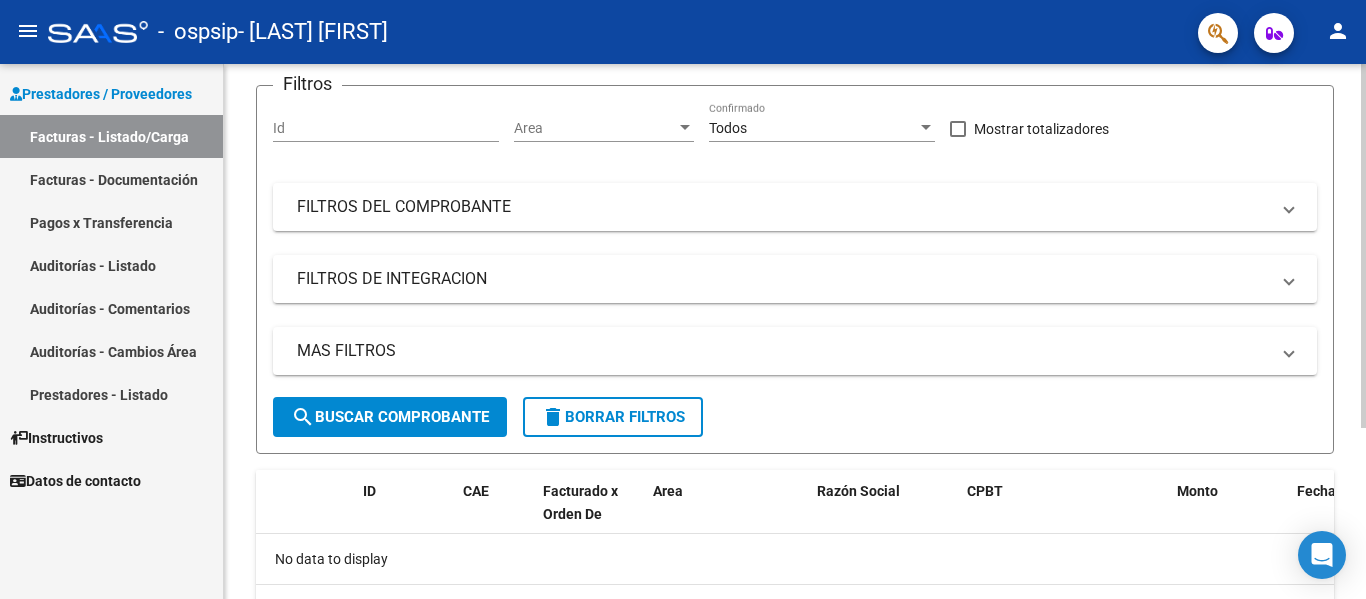 scroll, scrollTop: 0, scrollLeft: 0, axis: both 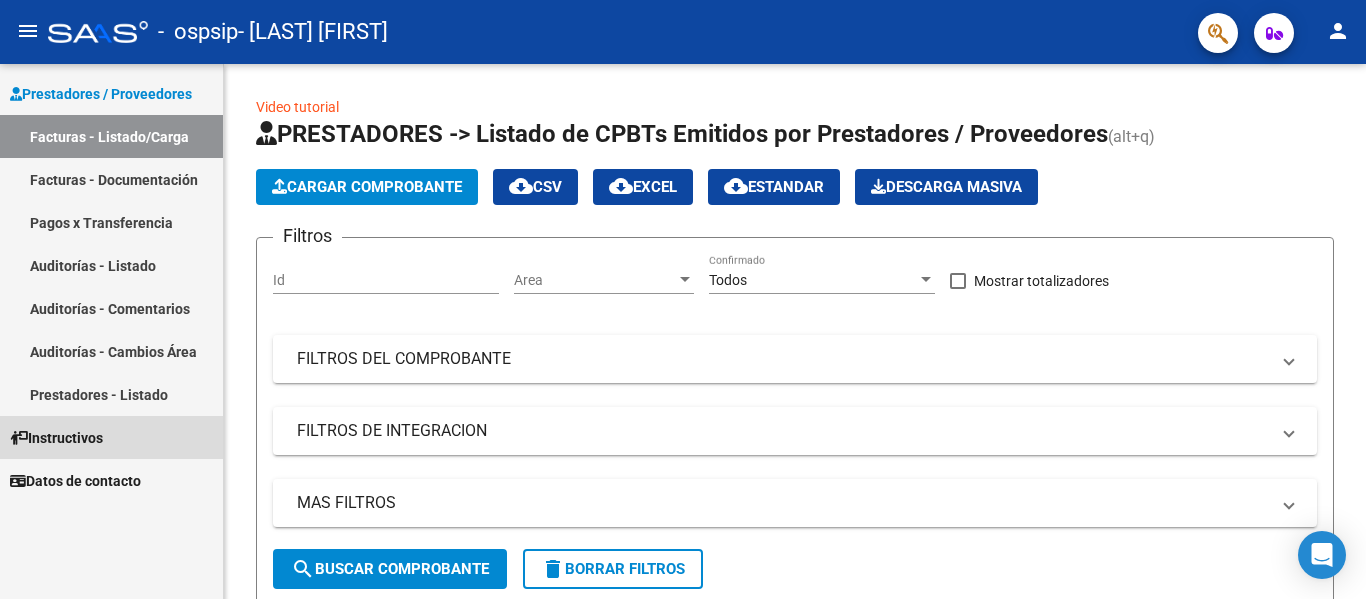 click on "Instructivos" at bounding box center [56, 438] 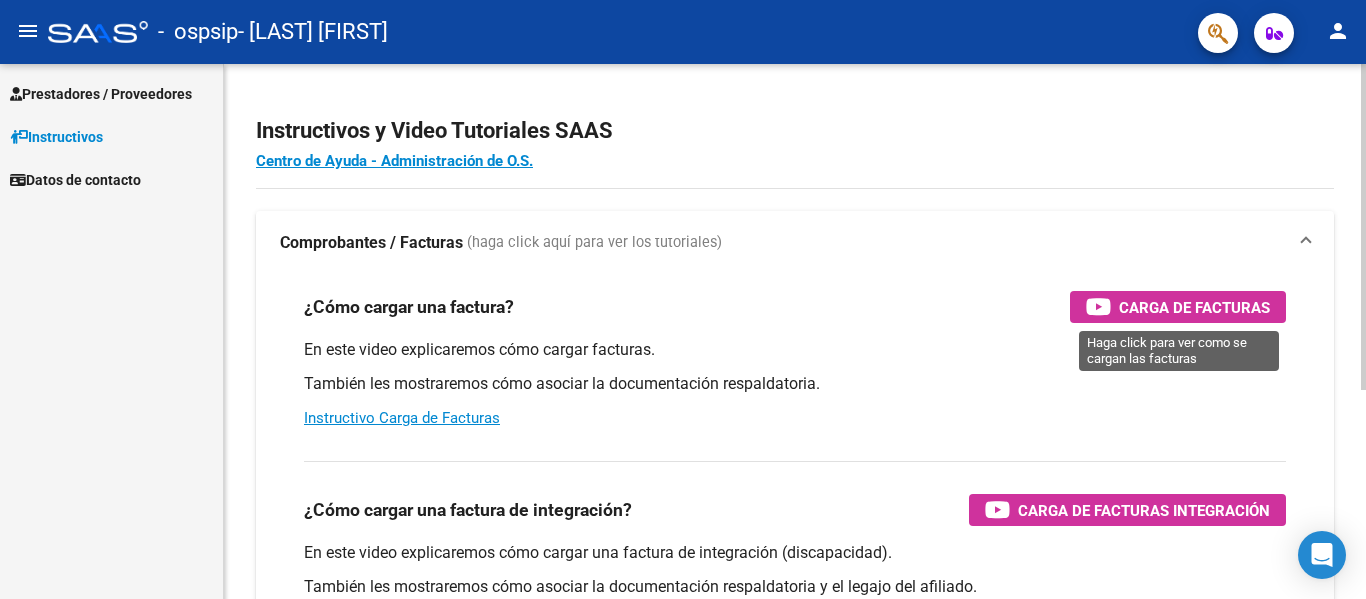 click on "Carga de Facturas" at bounding box center [1194, 307] 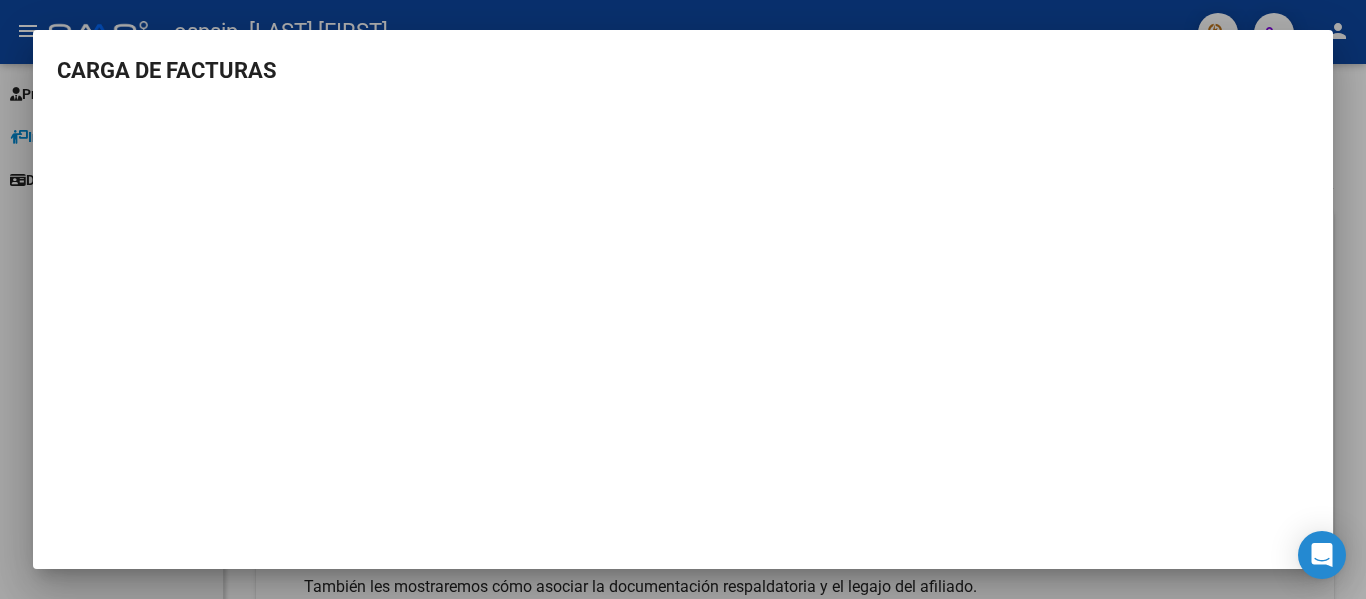 click at bounding box center (683, 299) 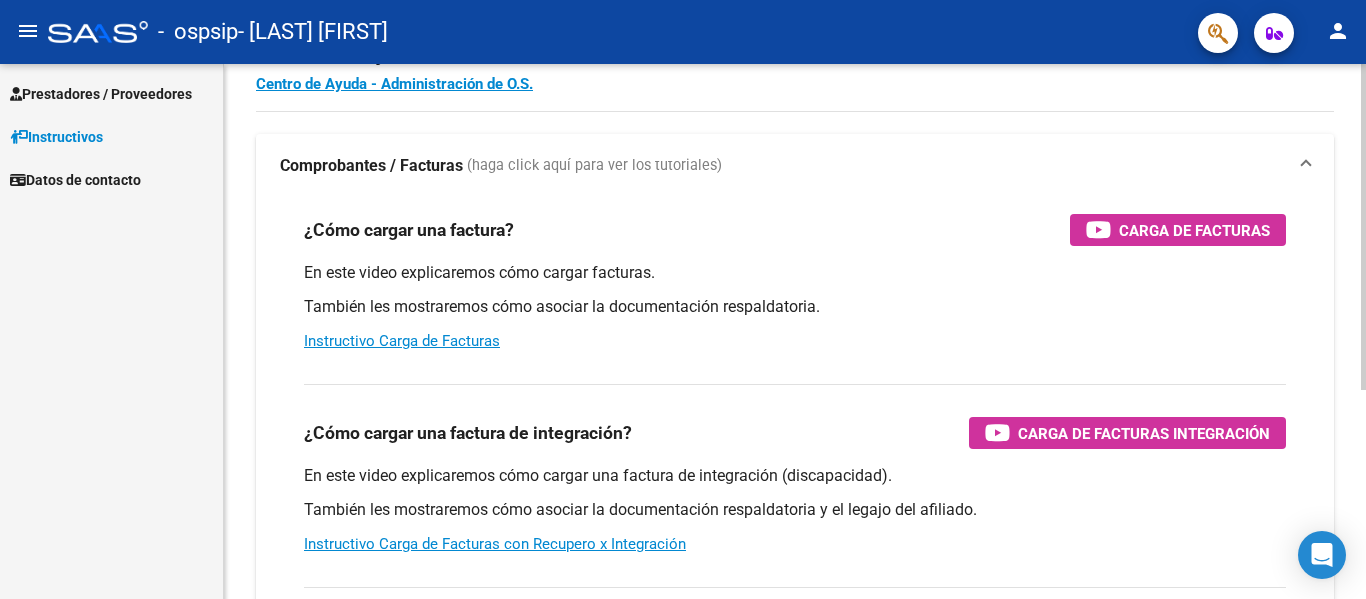 scroll, scrollTop: 0, scrollLeft: 0, axis: both 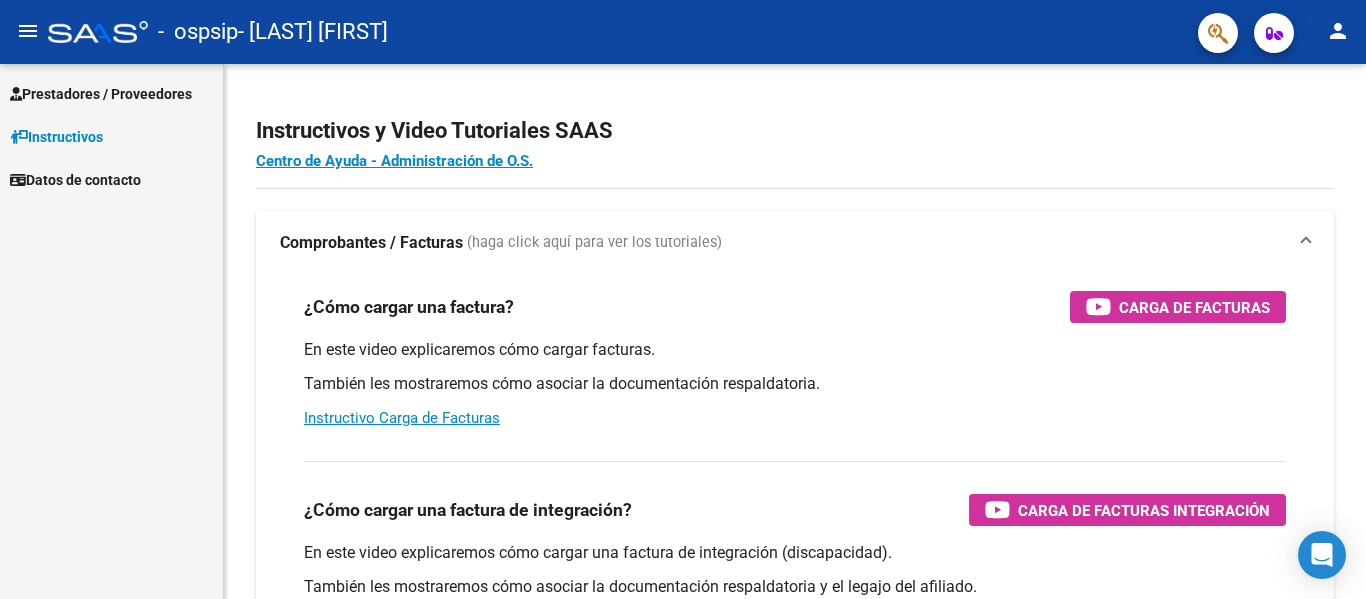 click on "Prestadores / Proveedores" at bounding box center (101, 94) 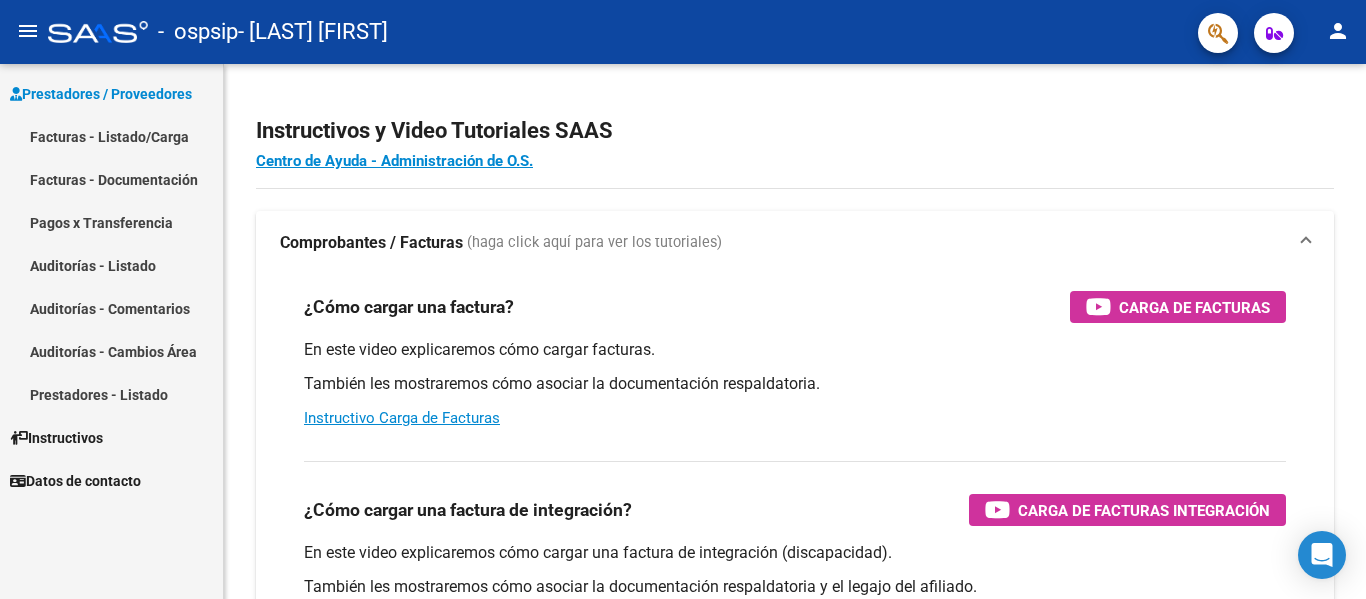 click on "Facturas - Listado/Carga" at bounding box center [111, 136] 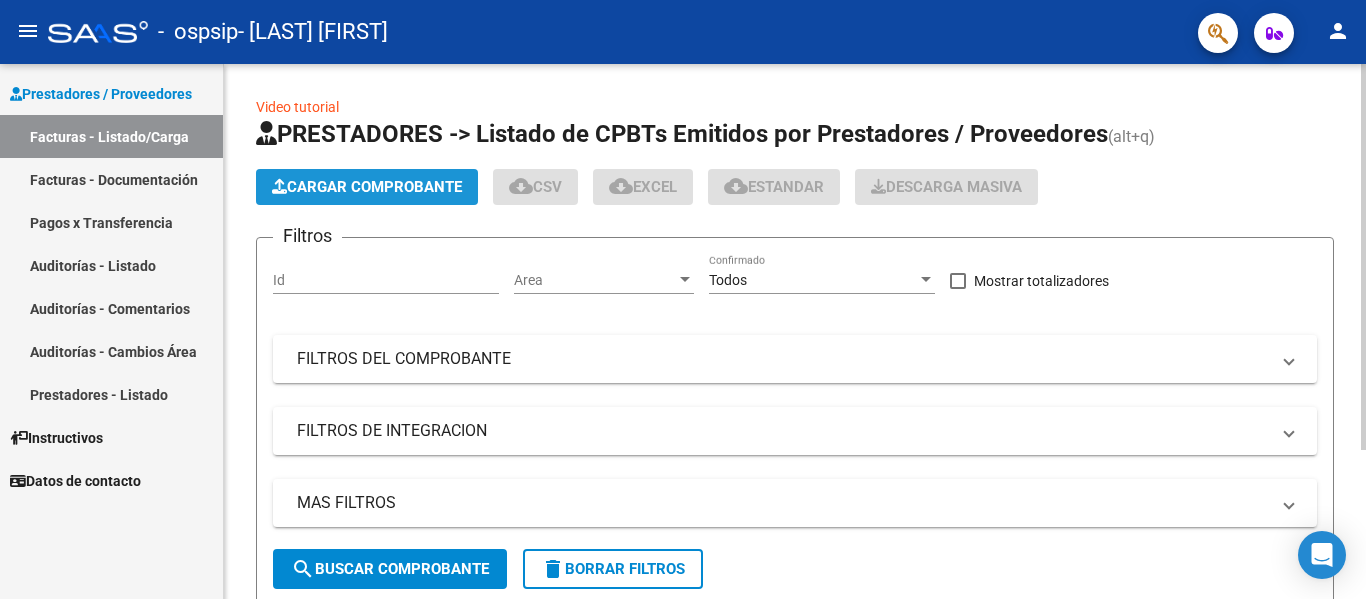 click on "Cargar Comprobante" 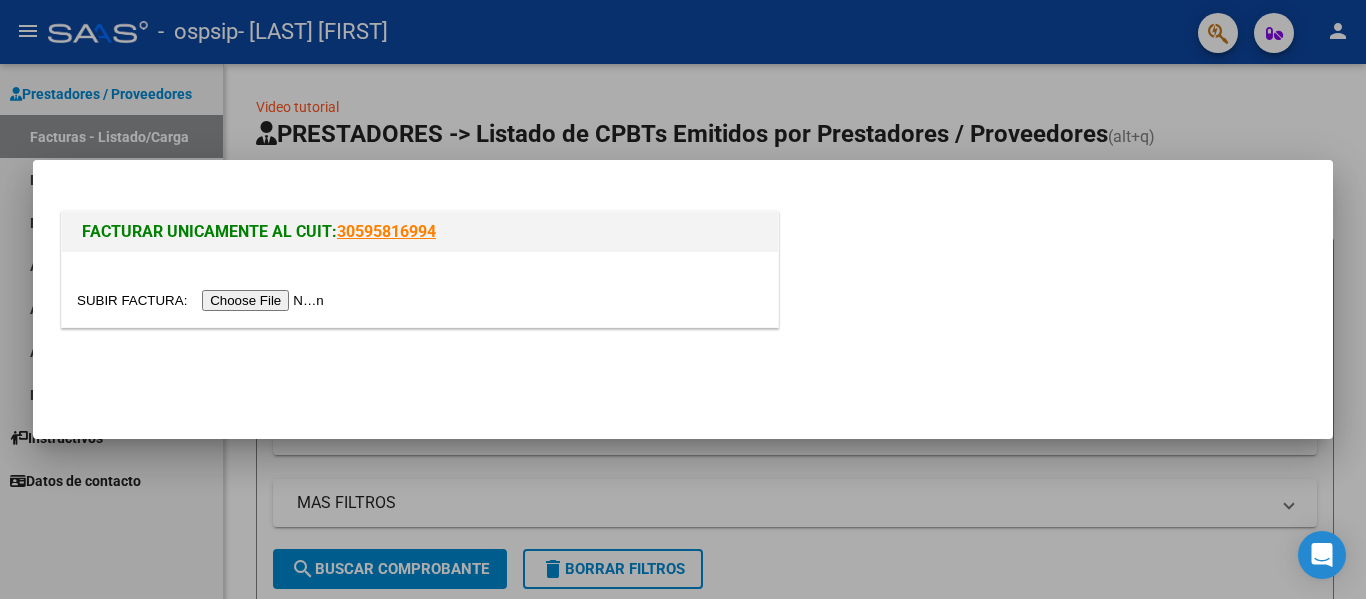 click at bounding box center [203, 300] 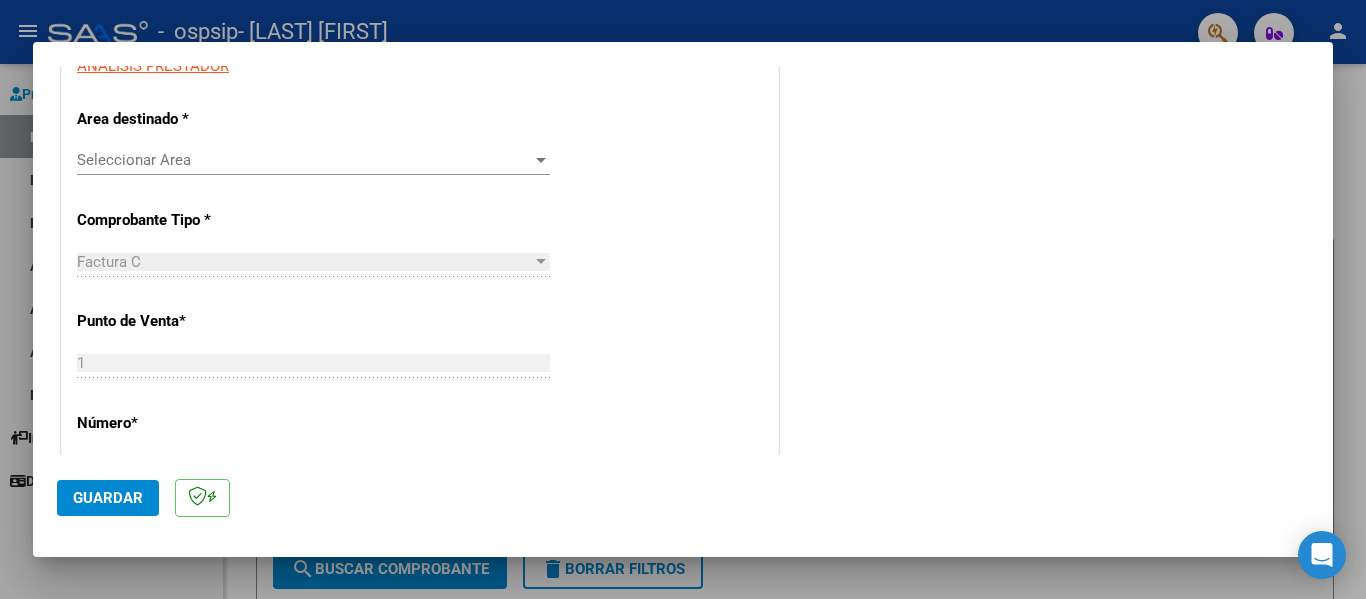 scroll, scrollTop: 400, scrollLeft: 0, axis: vertical 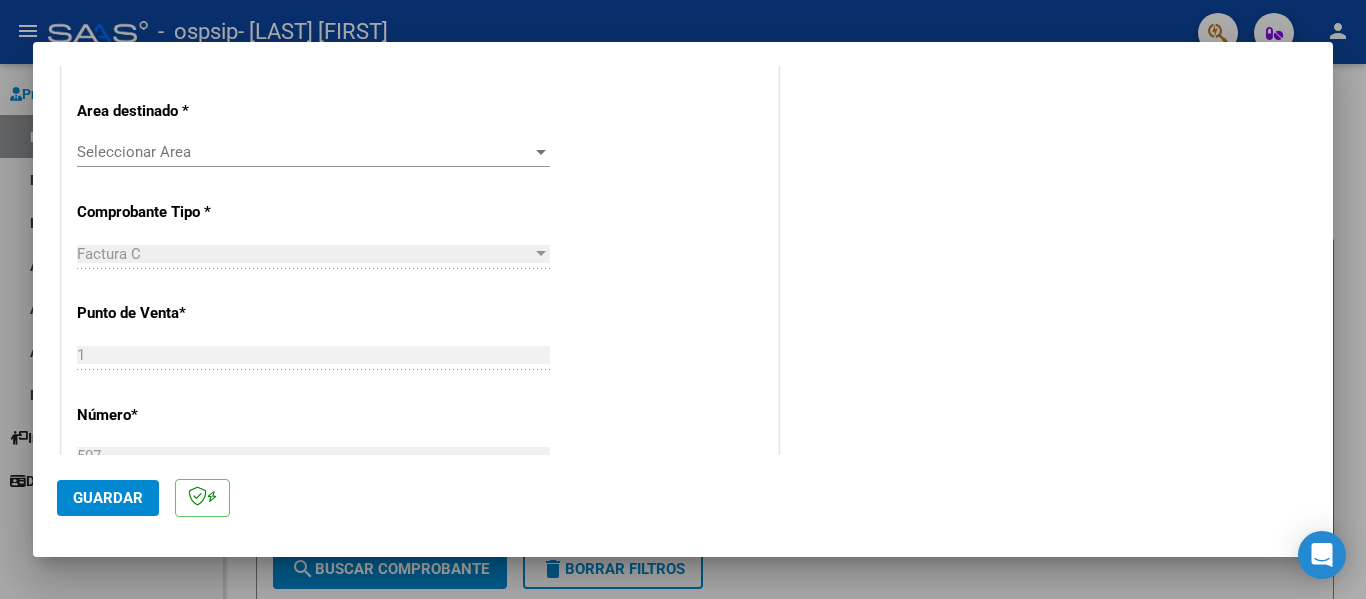 click on "Seleccionar Area" at bounding box center (304, 152) 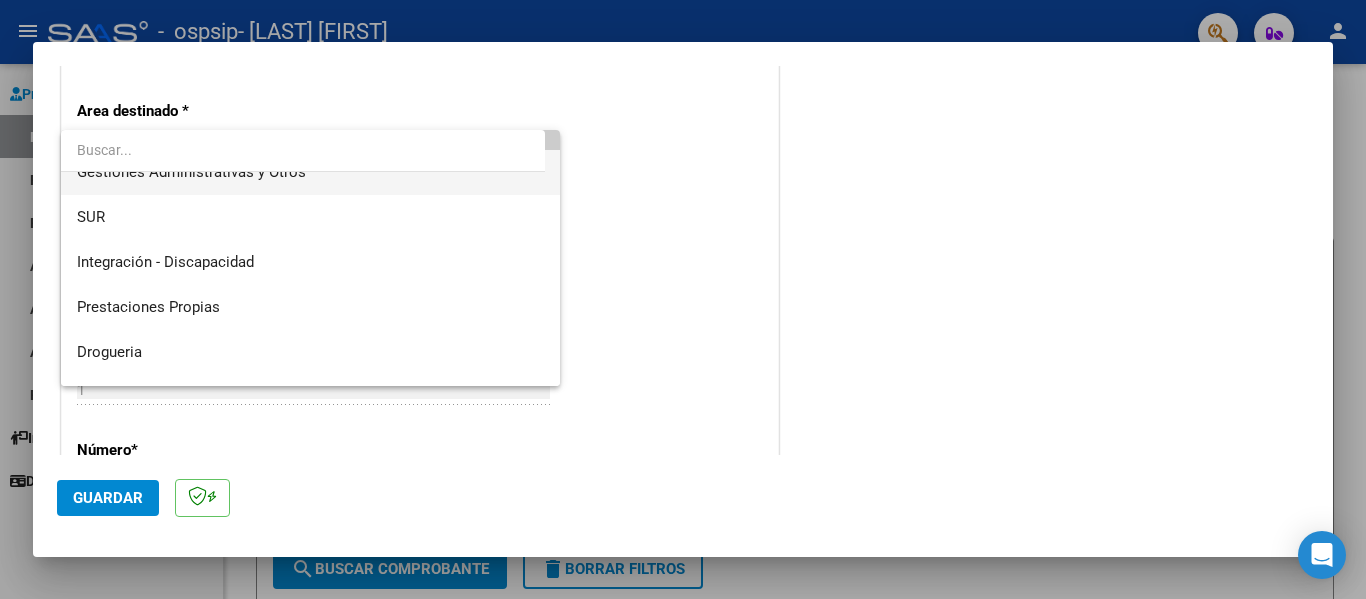 scroll, scrollTop: 100, scrollLeft: 0, axis: vertical 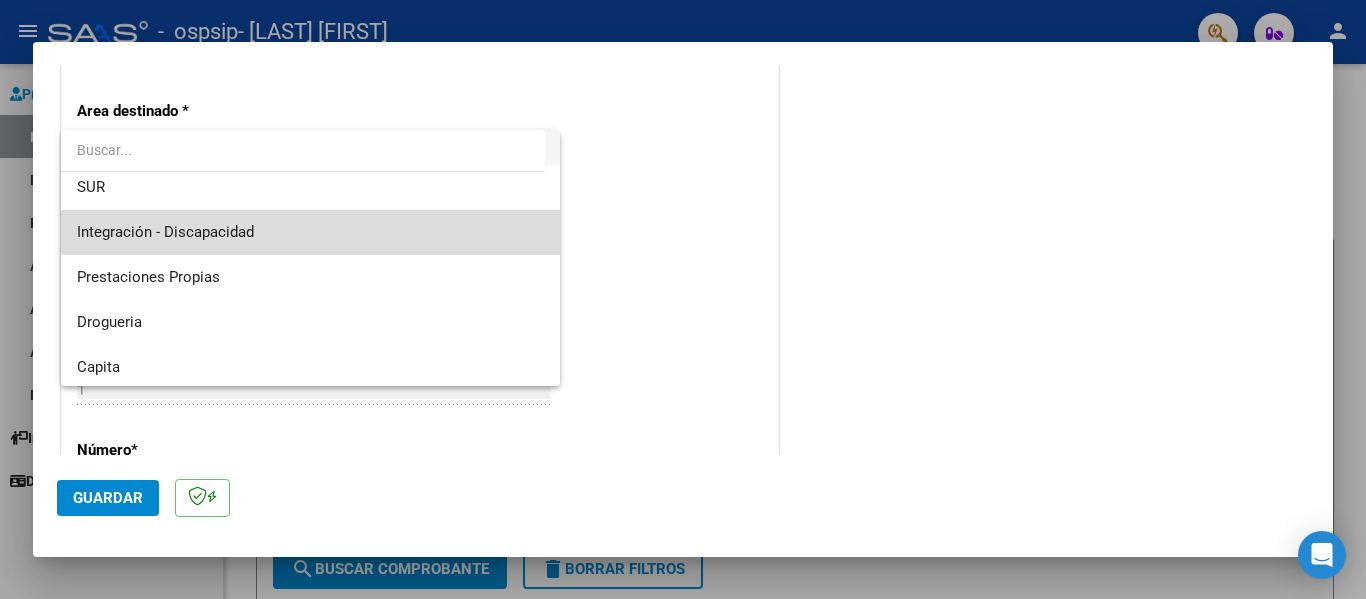 click on "Integración - Discapacidad" at bounding box center (310, 232) 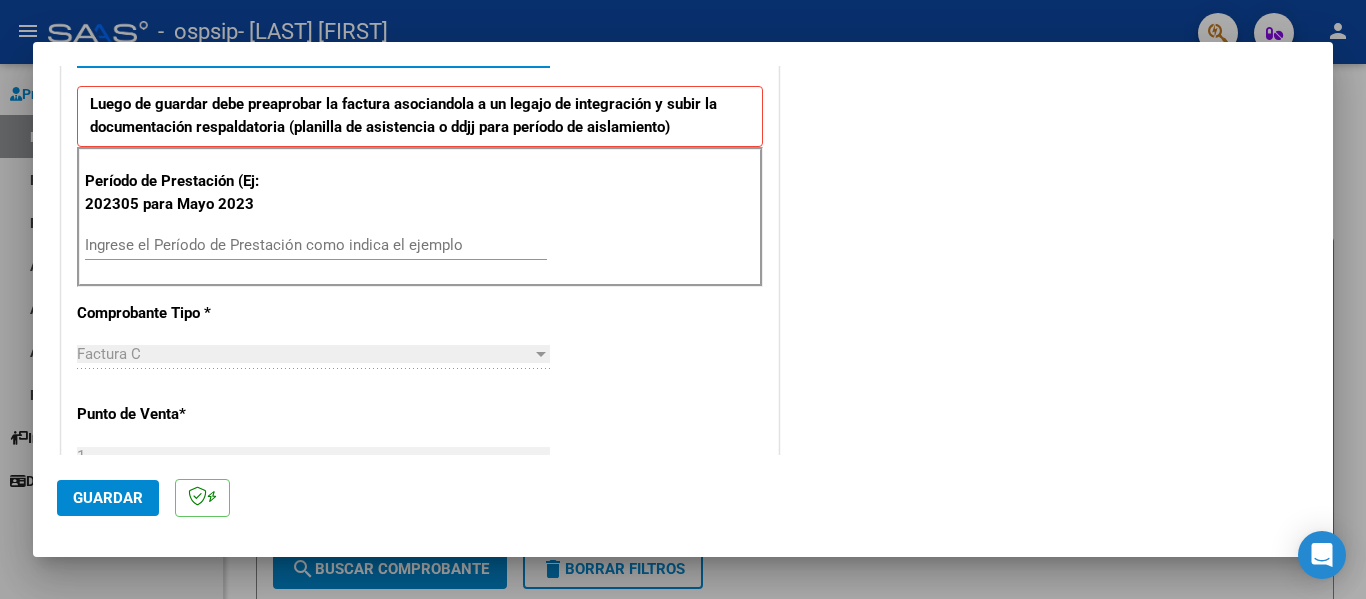 scroll, scrollTop: 400, scrollLeft: 0, axis: vertical 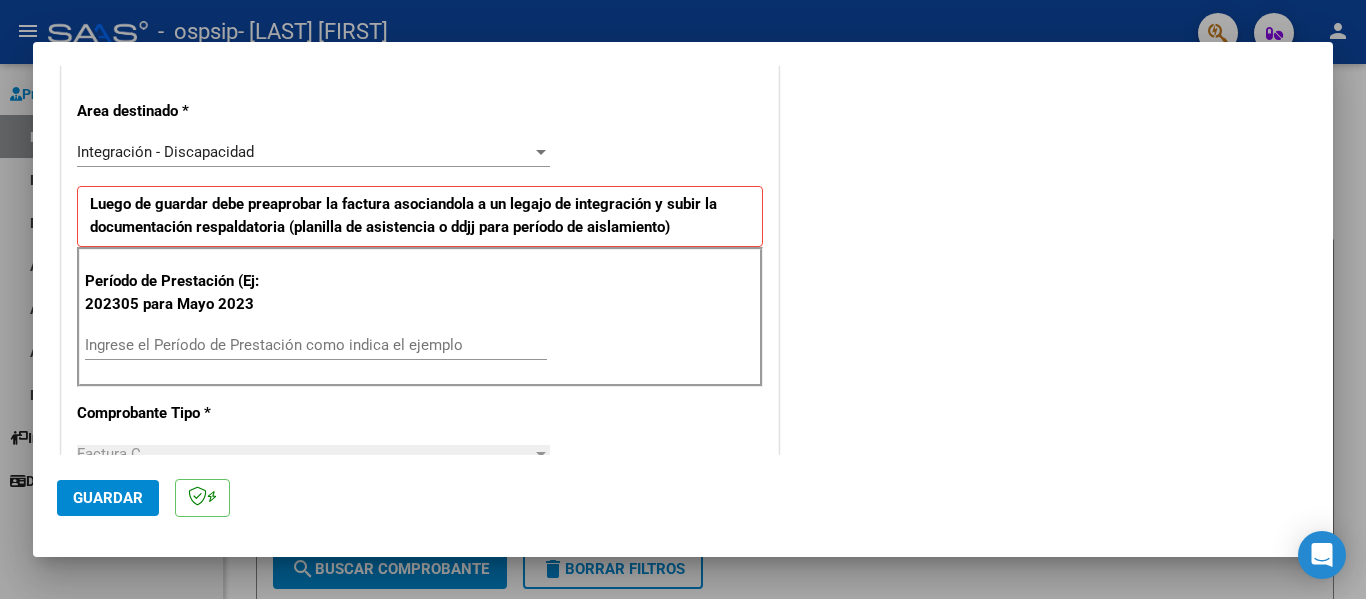 click on "Ingrese el Período de Prestación como indica el ejemplo" at bounding box center [316, 345] 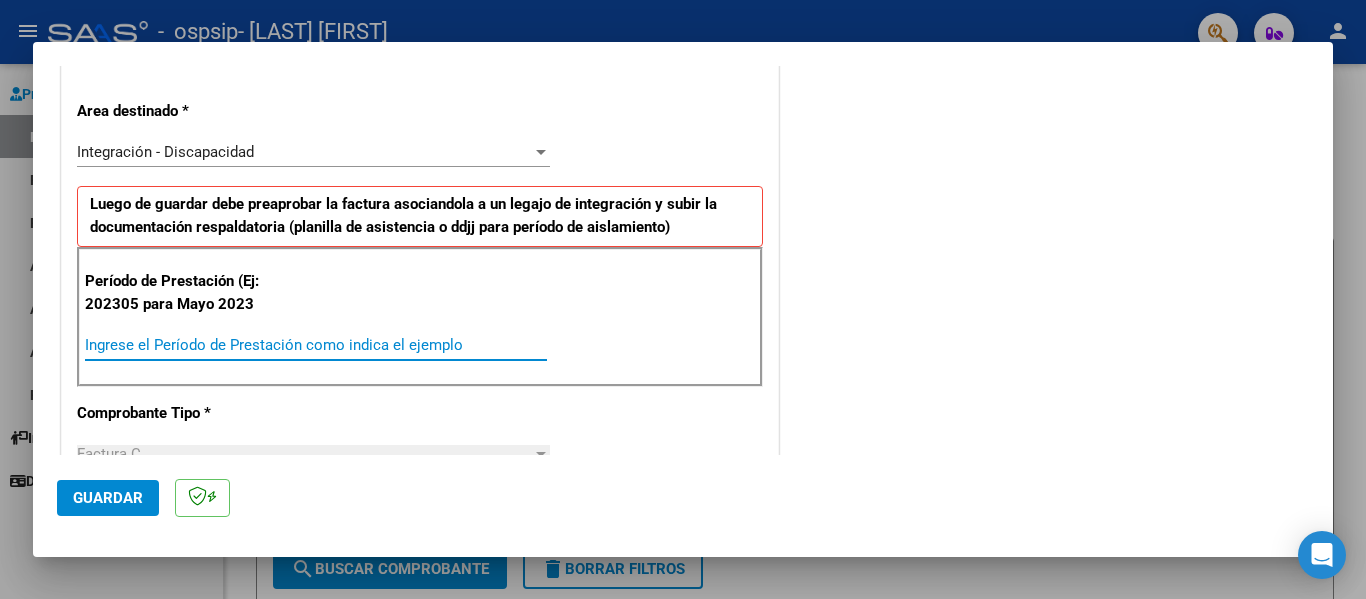 drag, startPoint x: 474, startPoint y: 343, endPoint x: 484, endPoint y: 341, distance: 10.198039 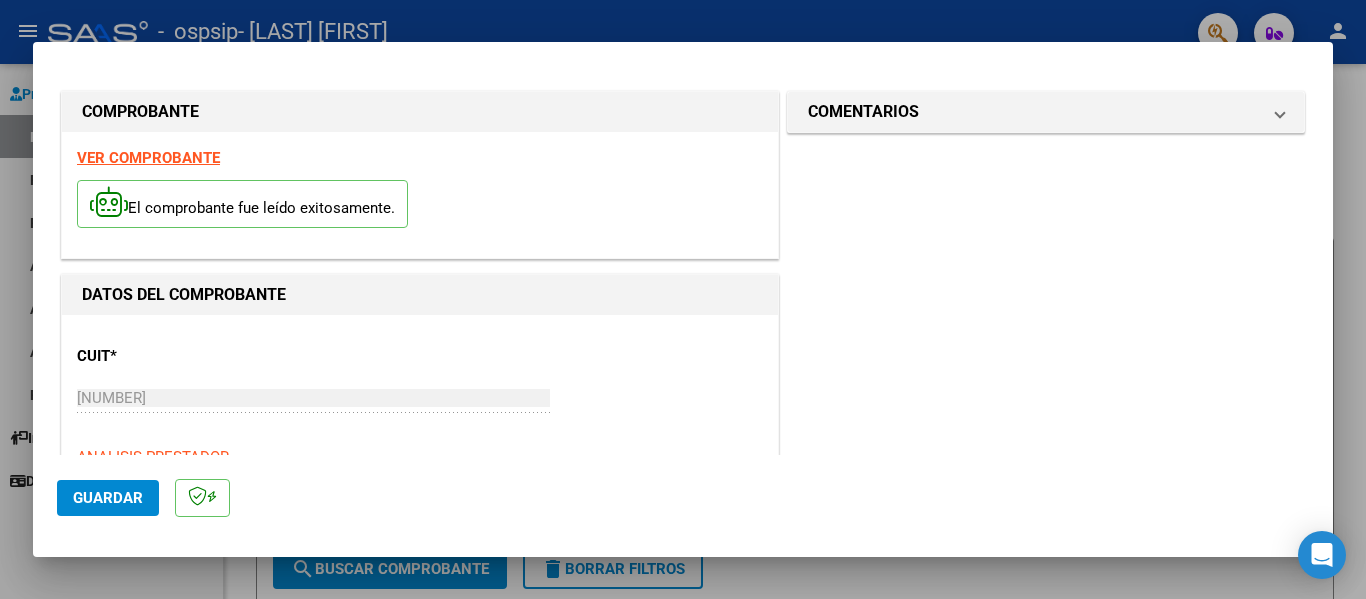 scroll, scrollTop: 0, scrollLeft: 0, axis: both 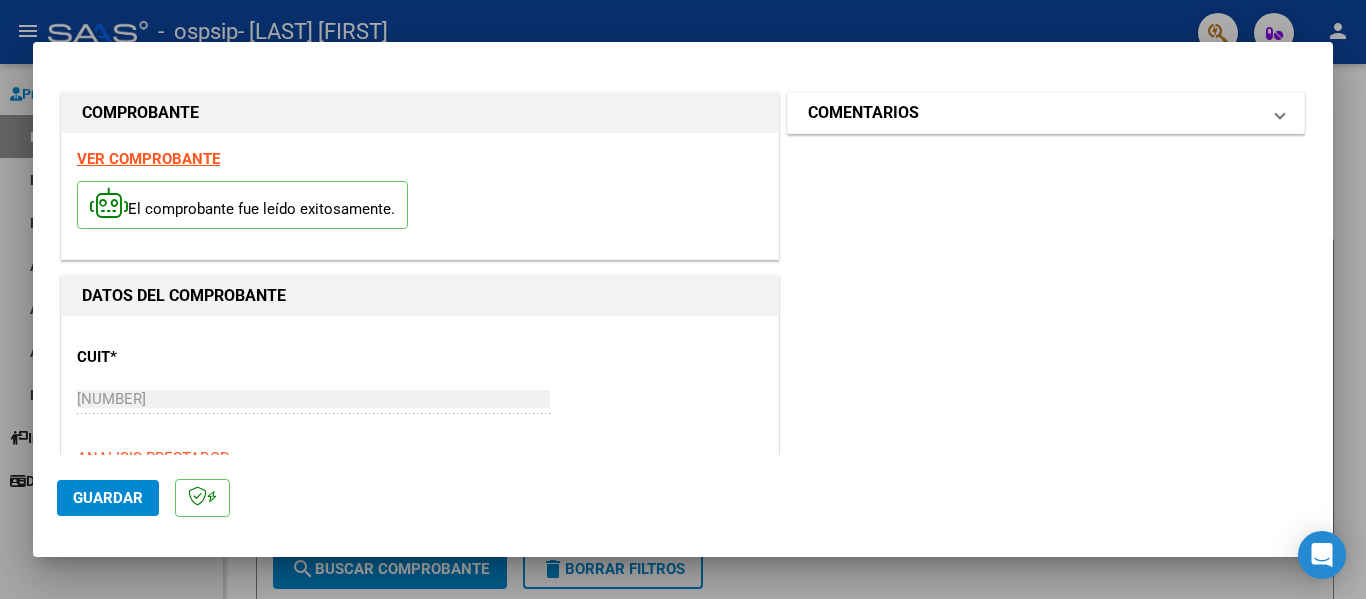 type on "202507" 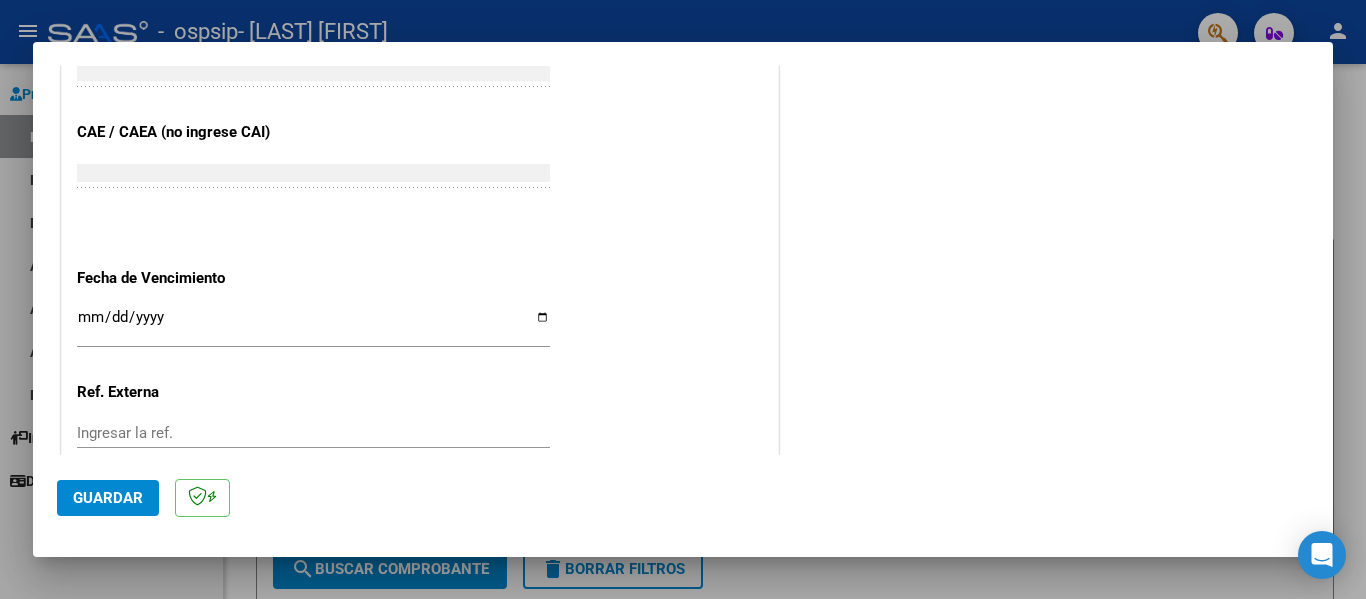 scroll, scrollTop: 1333, scrollLeft: 0, axis: vertical 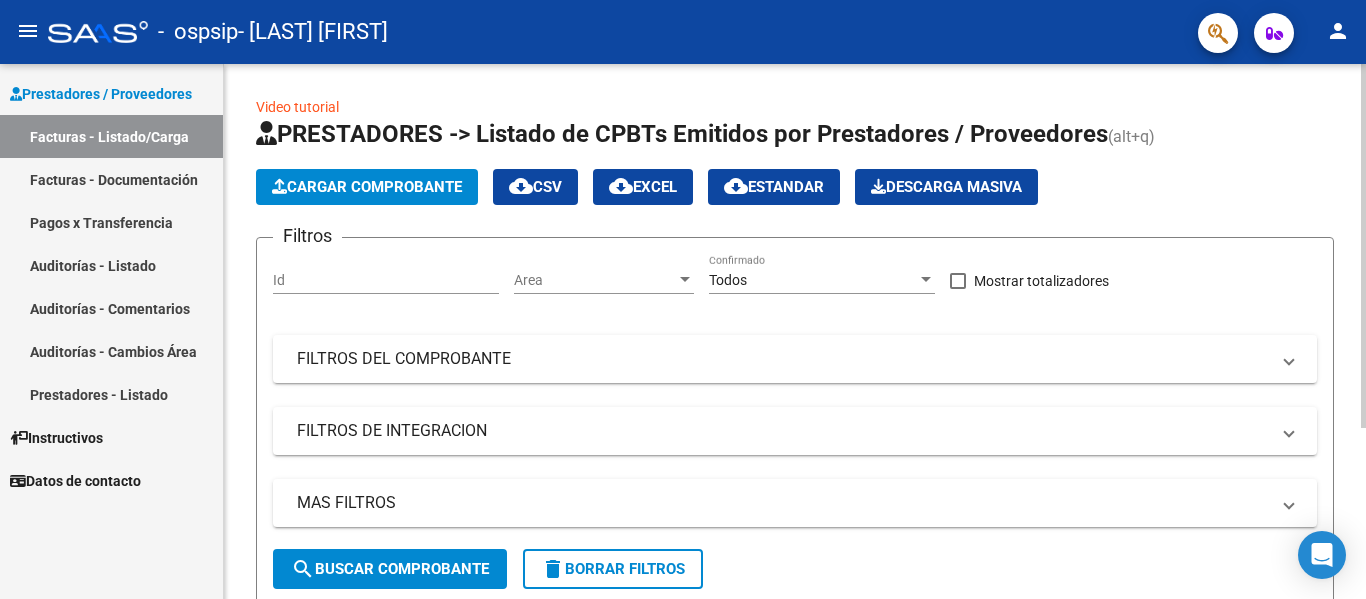 click on "Cargar Comprobante" 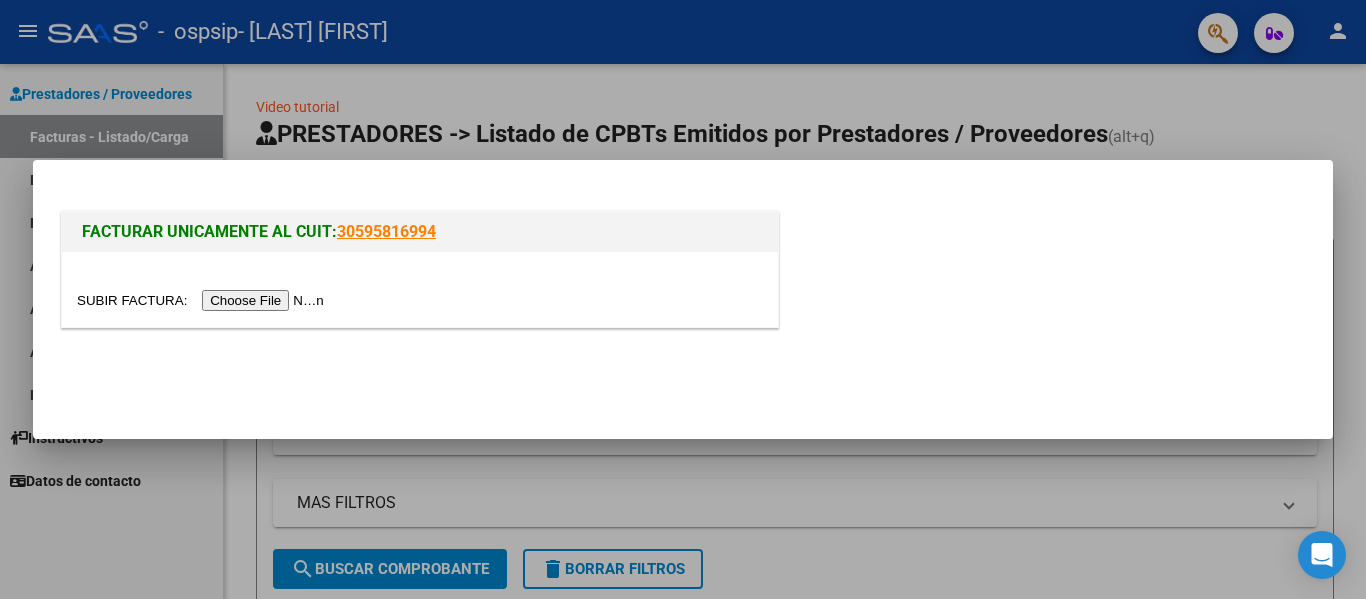 click at bounding box center [203, 300] 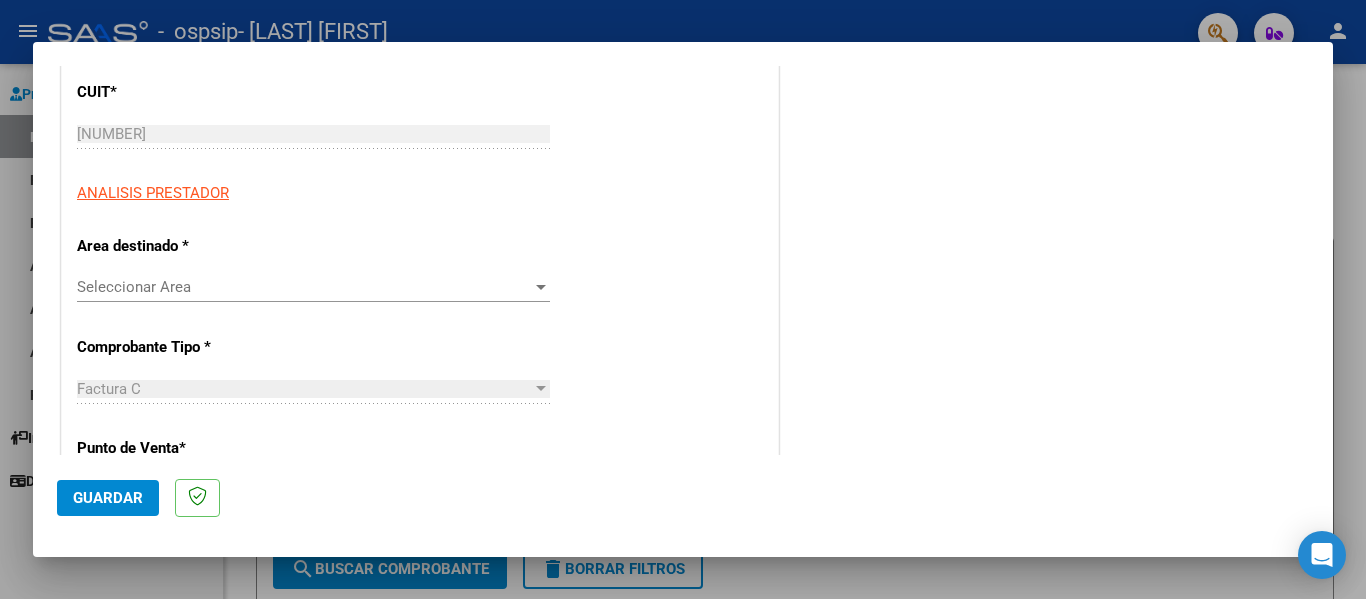 scroll, scrollTop: 300, scrollLeft: 0, axis: vertical 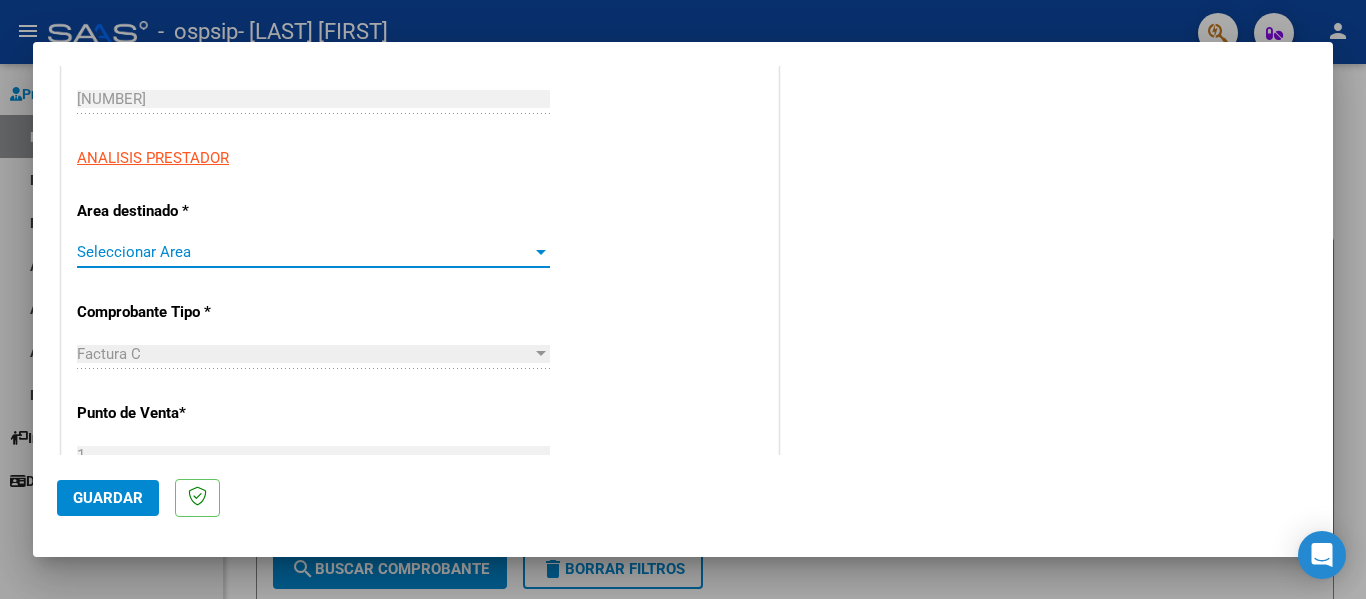 click on "Seleccionar Area" at bounding box center [304, 252] 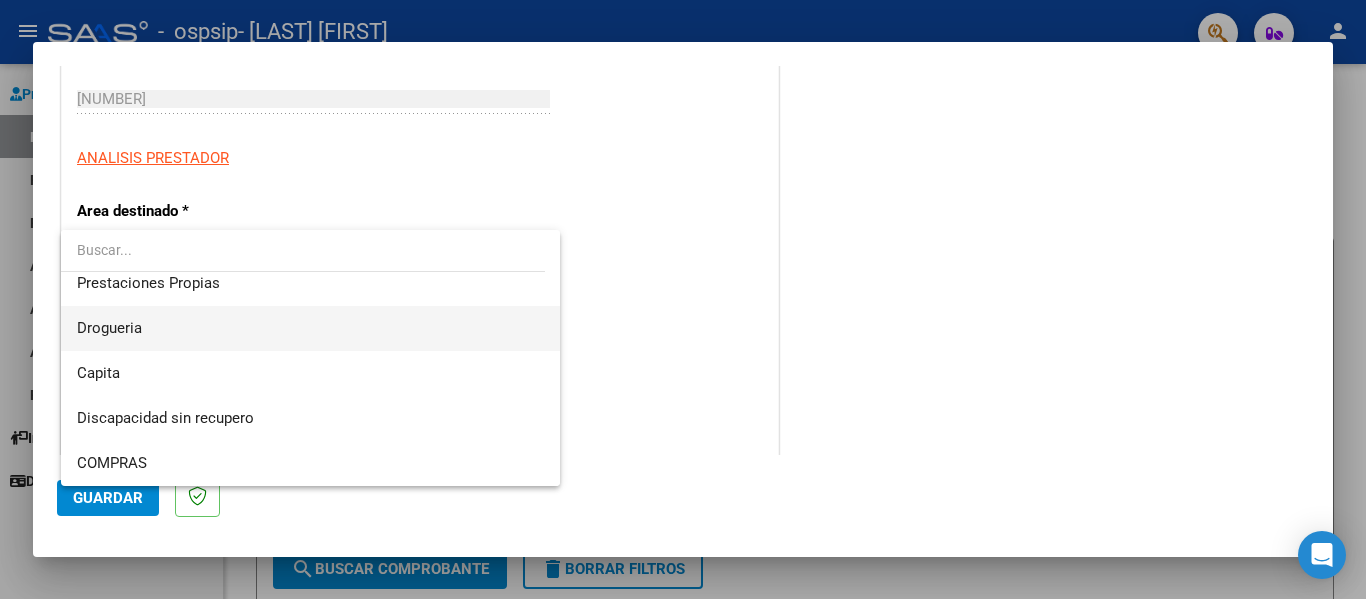 scroll, scrollTop: 94, scrollLeft: 0, axis: vertical 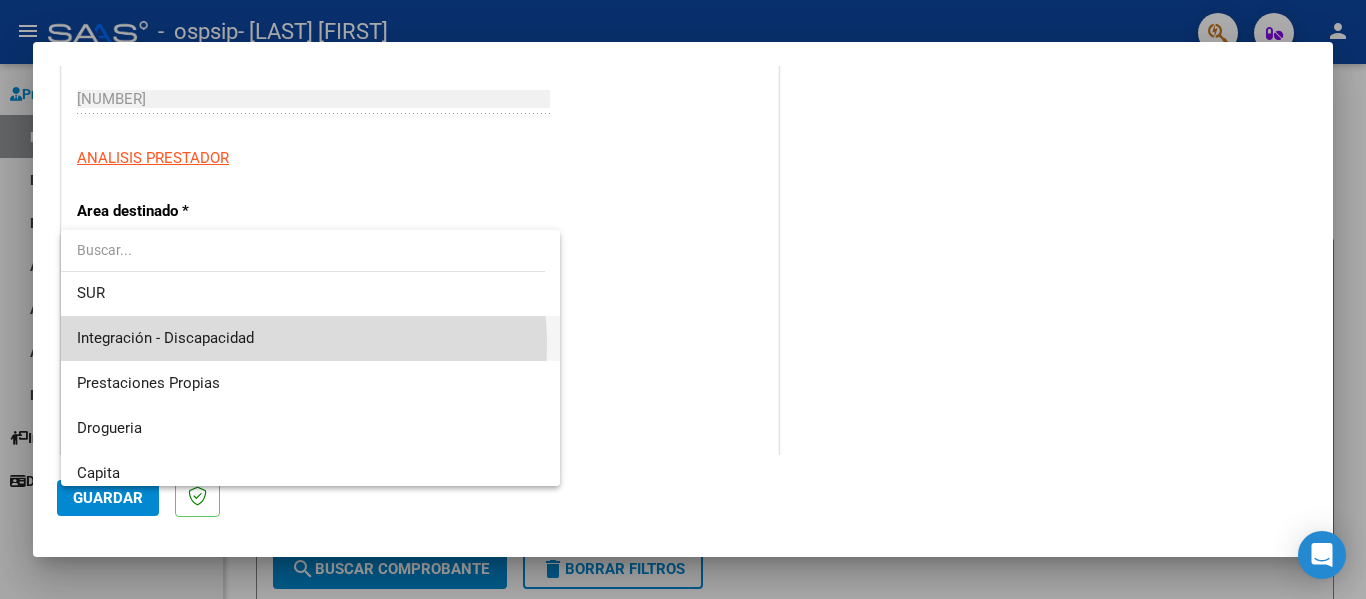 click on "Integración - Discapacidad" at bounding box center (310, 338) 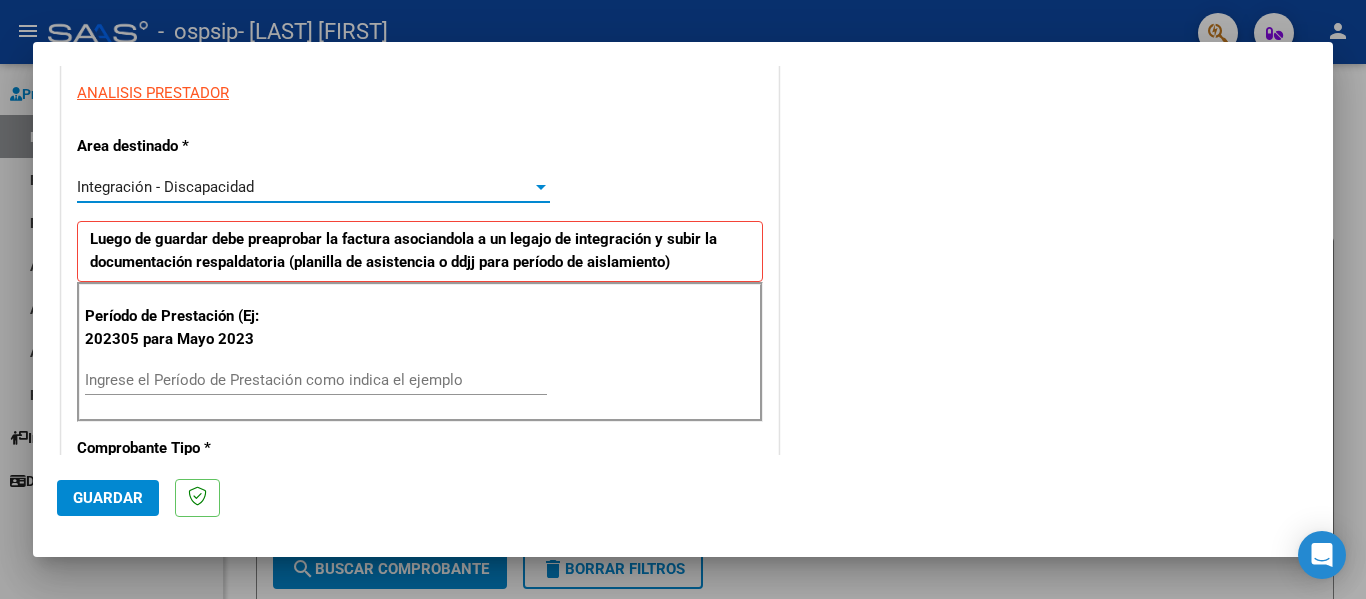scroll, scrollTop: 400, scrollLeft: 0, axis: vertical 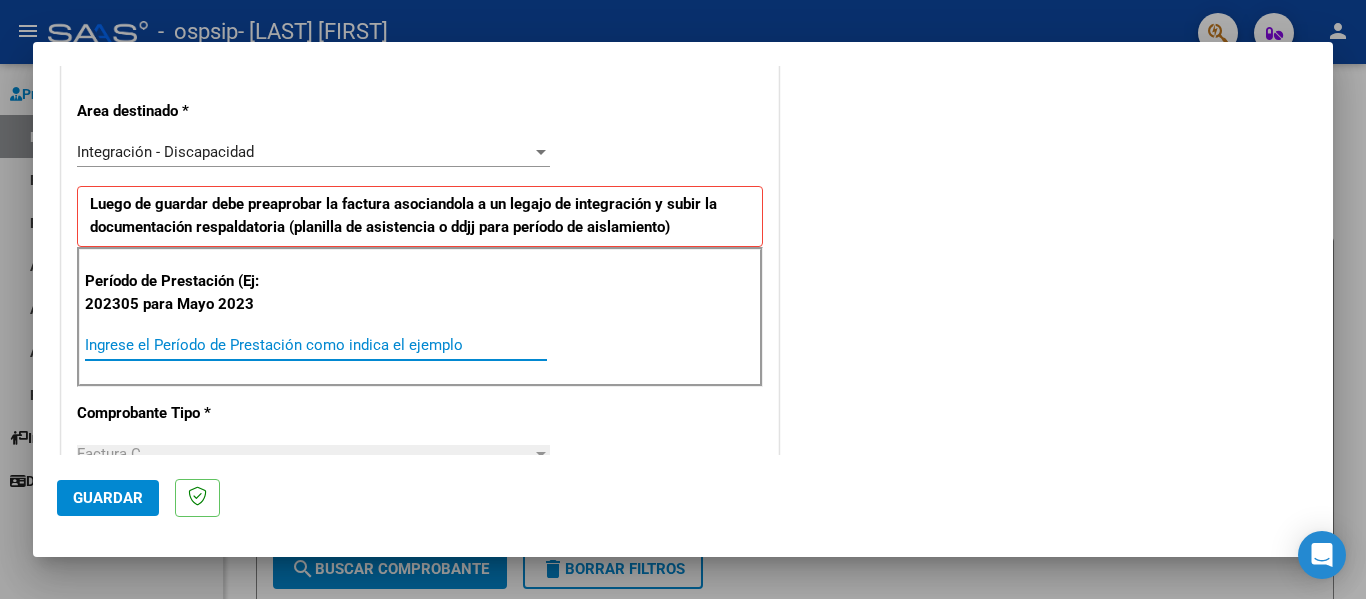 click on "Ingrese el Período de Prestación como indica el ejemplo" at bounding box center (316, 345) 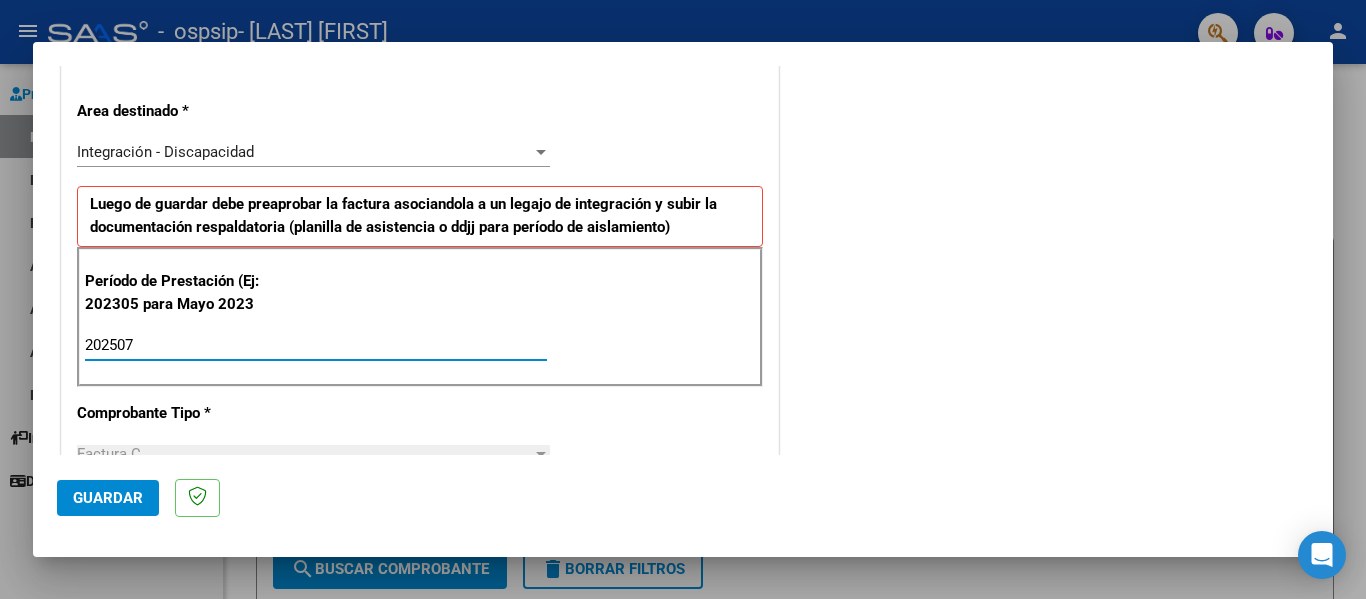type on "202507" 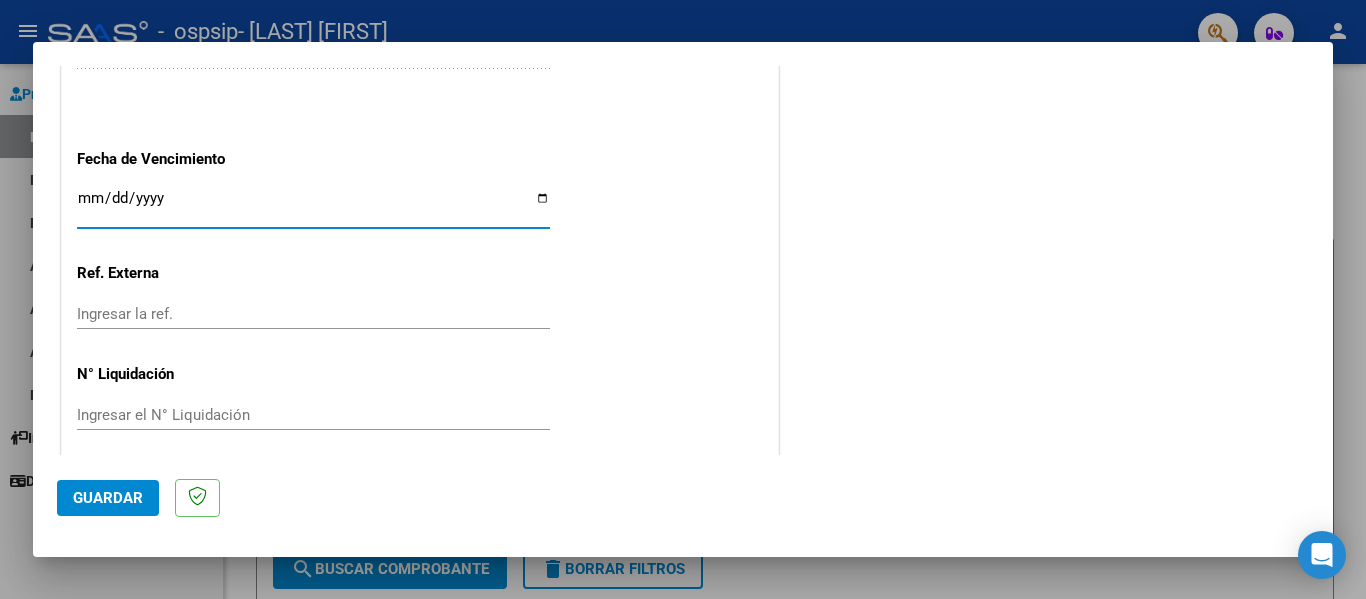 scroll, scrollTop: 1333, scrollLeft: 0, axis: vertical 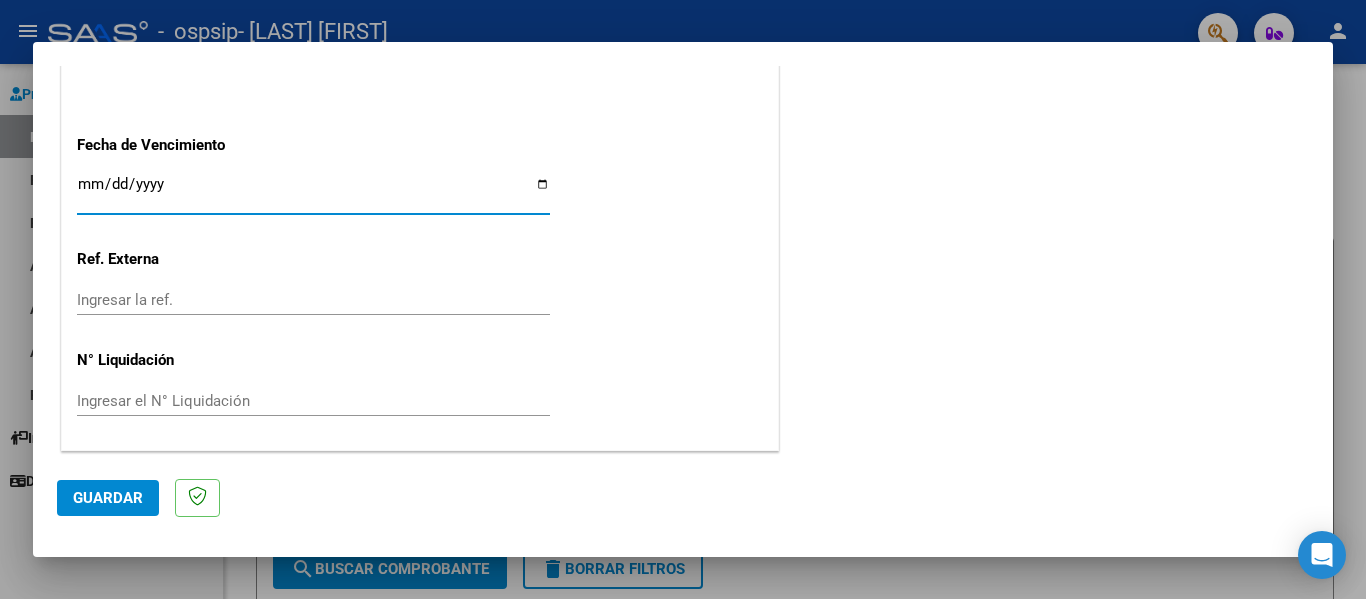 click on "Guardar" 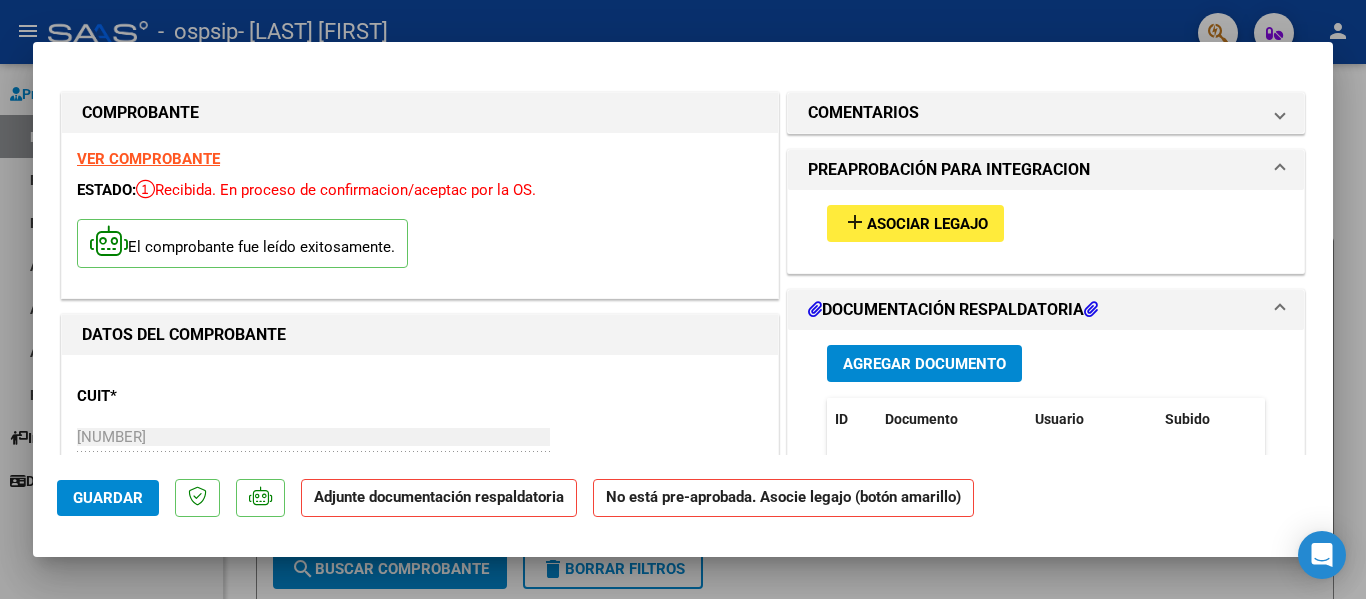 scroll, scrollTop: 100, scrollLeft: 0, axis: vertical 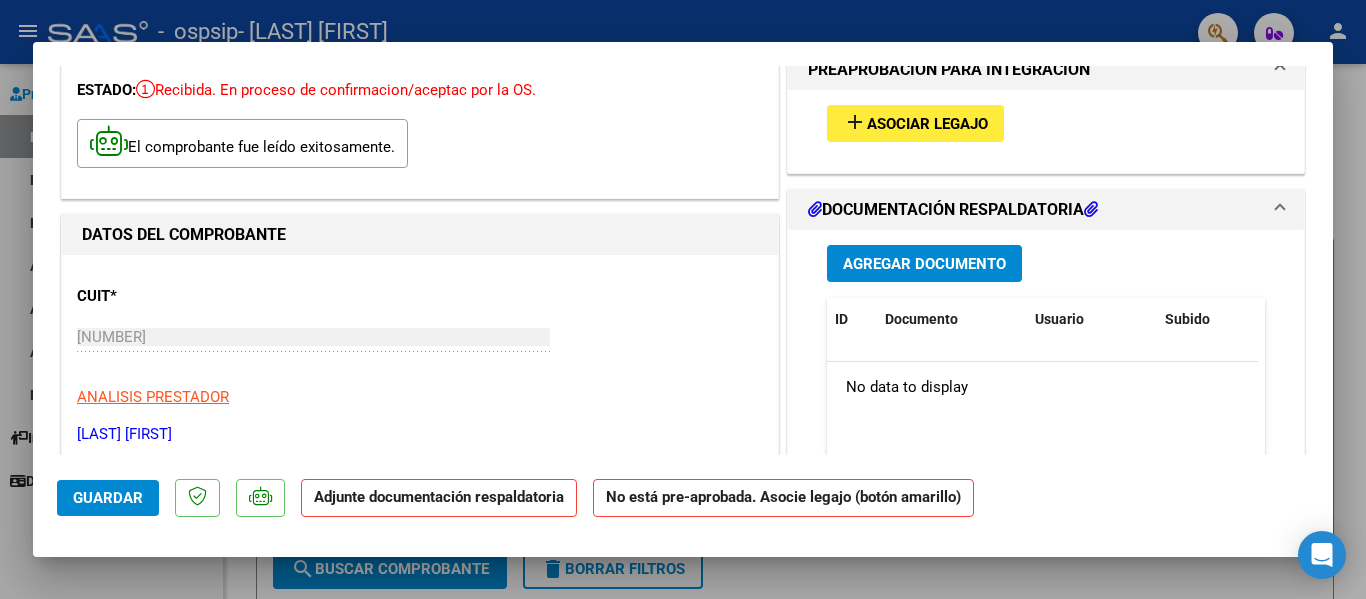 click on "Agregar Documento" at bounding box center (924, 263) 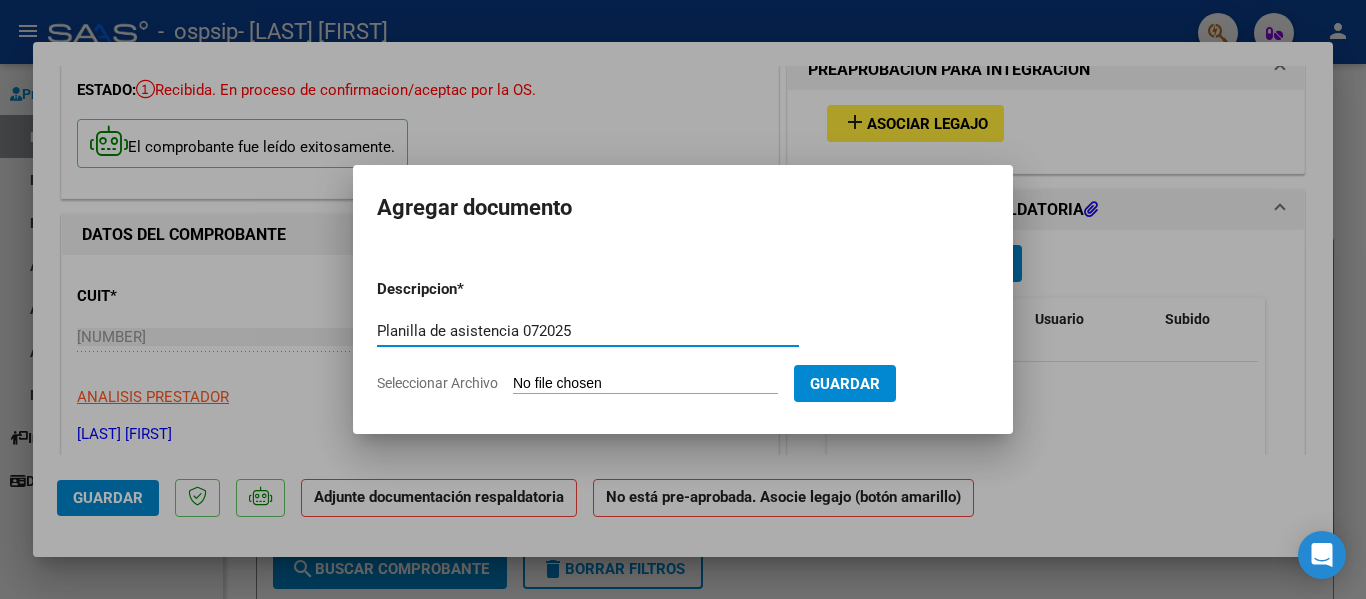 type on "Planilla de asistencia 072025" 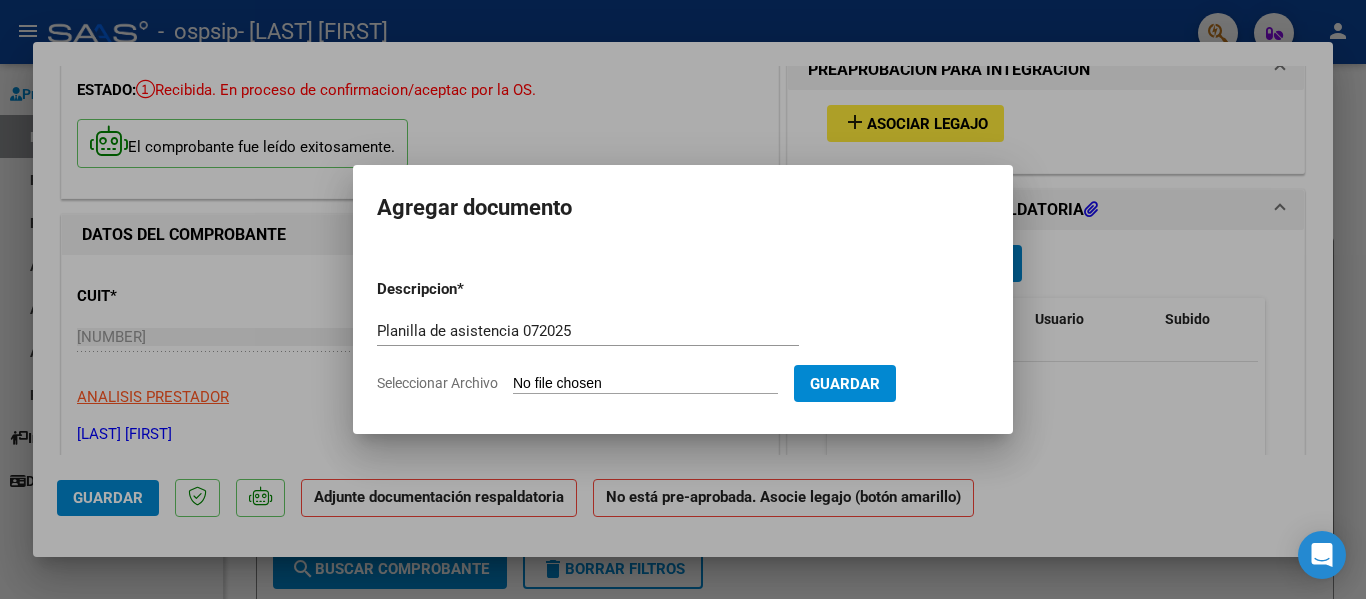 click on "Seleccionar Archivo" at bounding box center [645, 384] 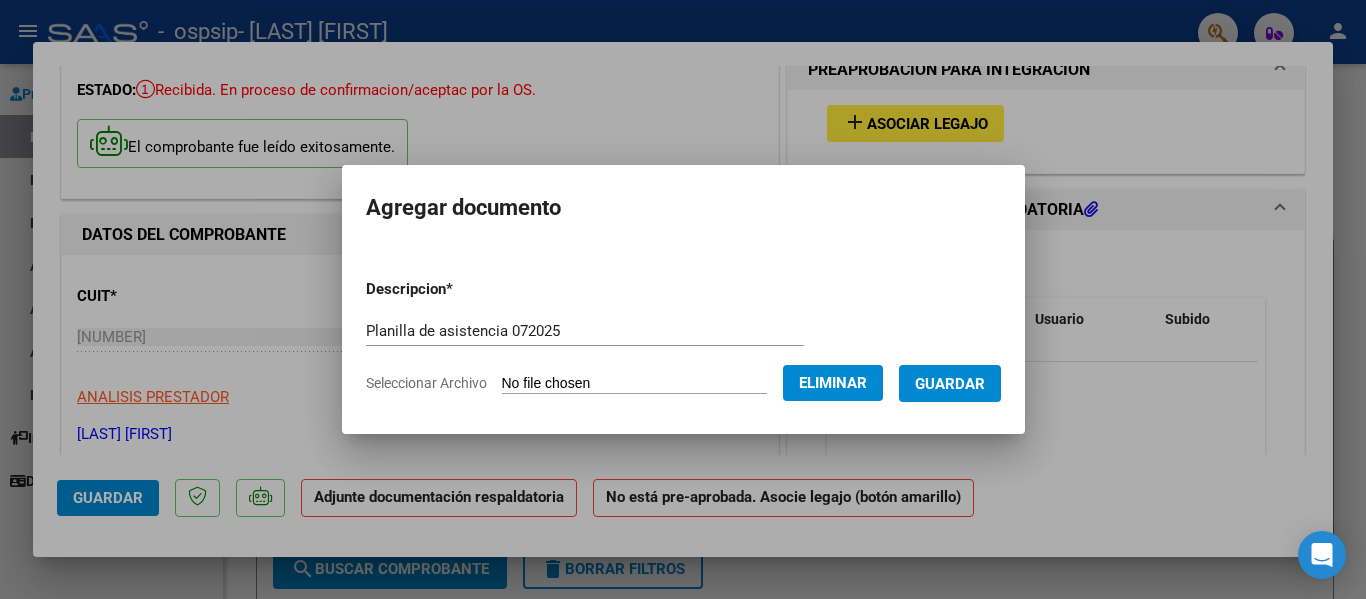 click on "Guardar" at bounding box center (950, 384) 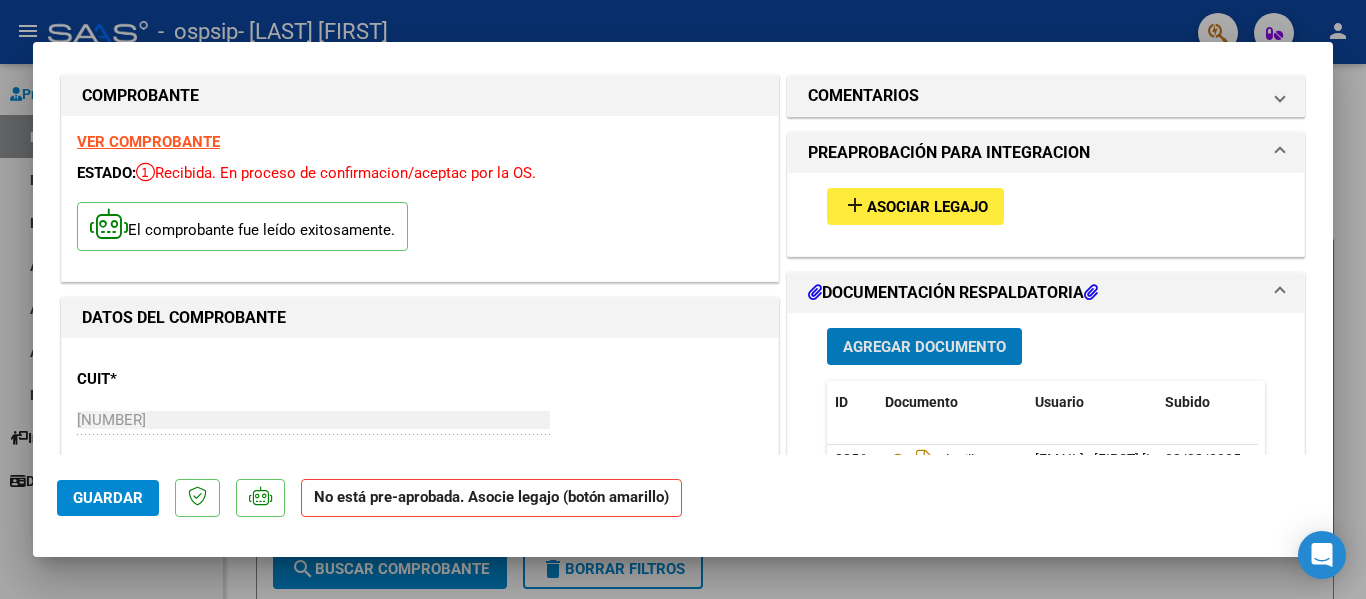 scroll, scrollTop: 0, scrollLeft: 0, axis: both 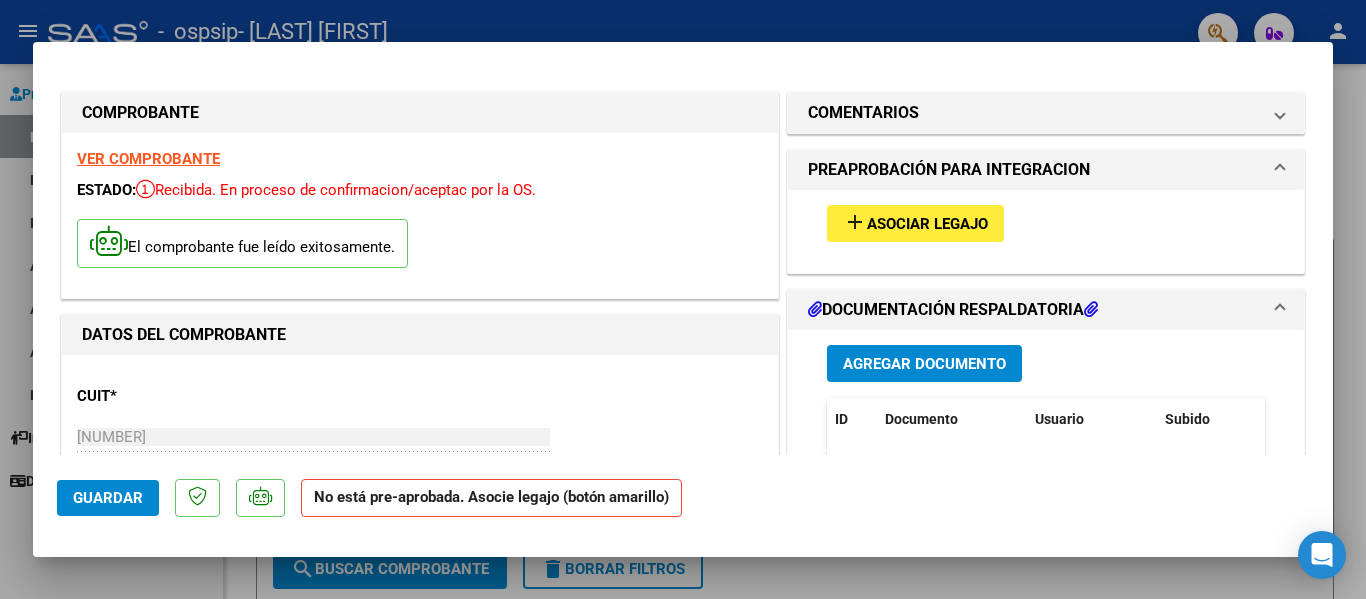 click on "Asociar Legajo" at bounding box center [927, 224] 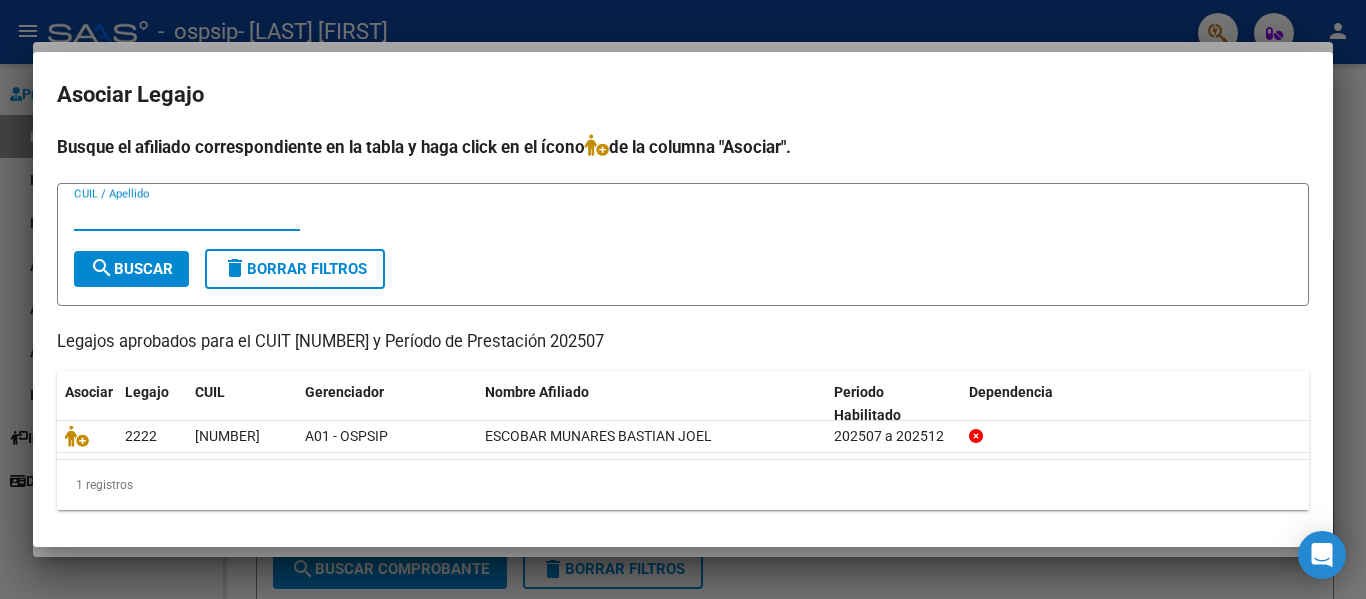 scroll, scrollTop: 4, scrollLeft: 0, axis: vertical 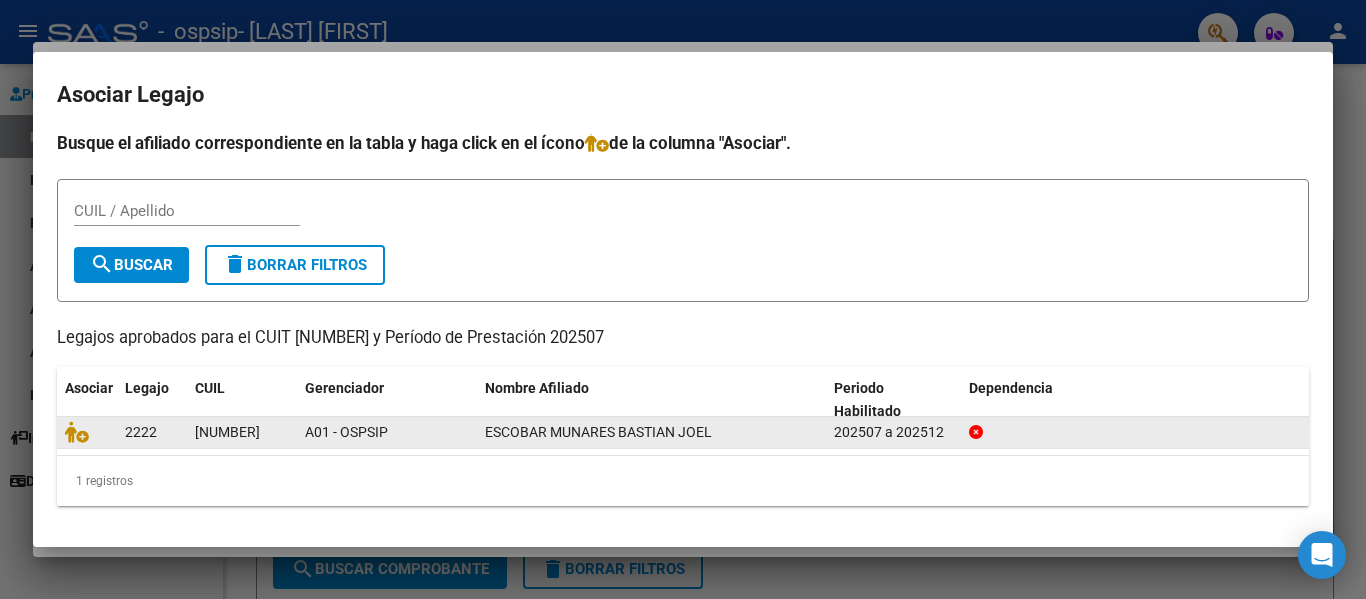 click on "202507 a 202512" 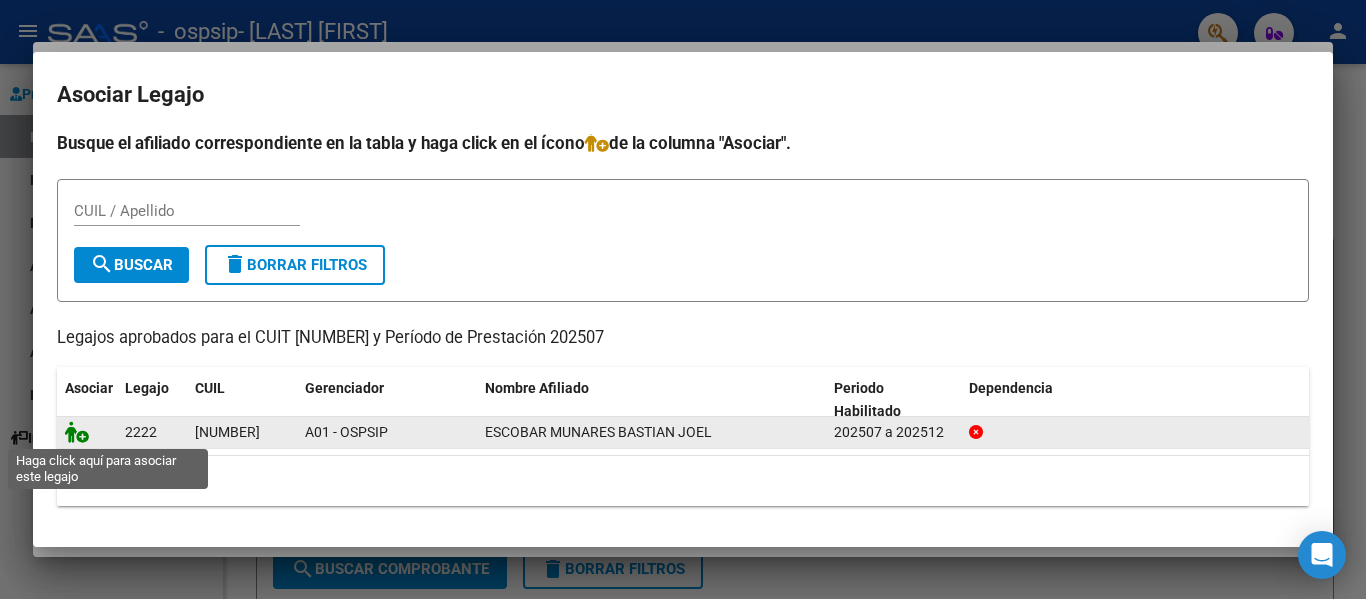 click 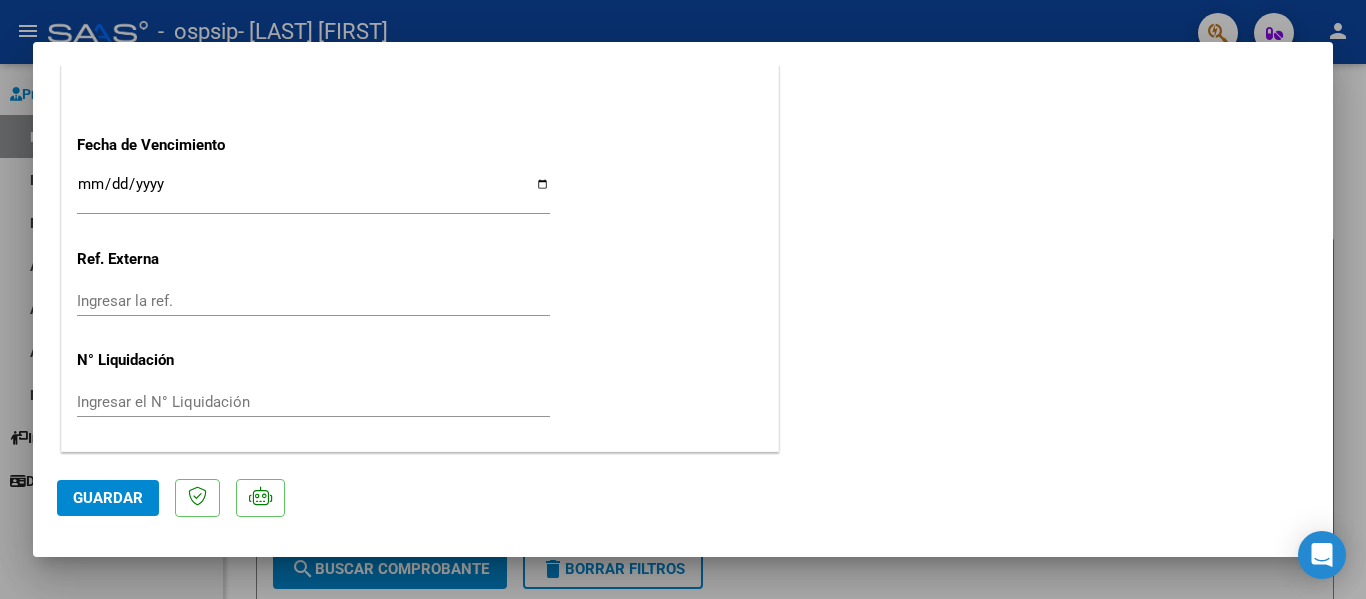 scroll, scrollTop: 1401, scrollLeft: 0, axis: vertical 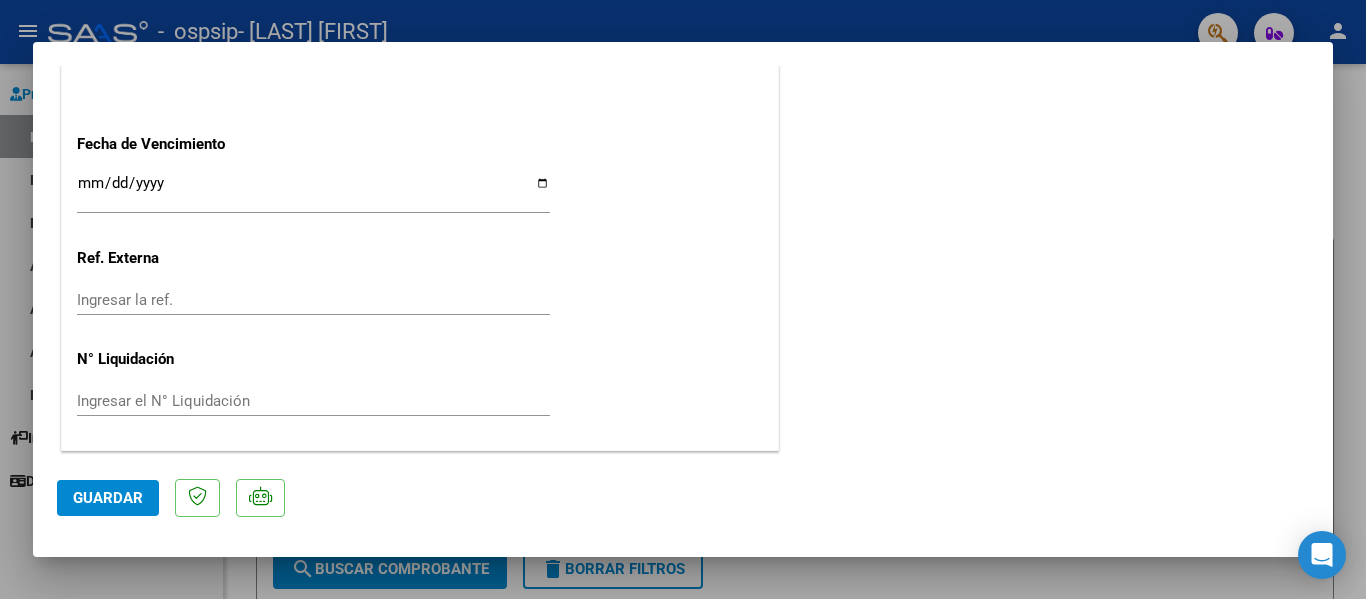 click on "Guardar" 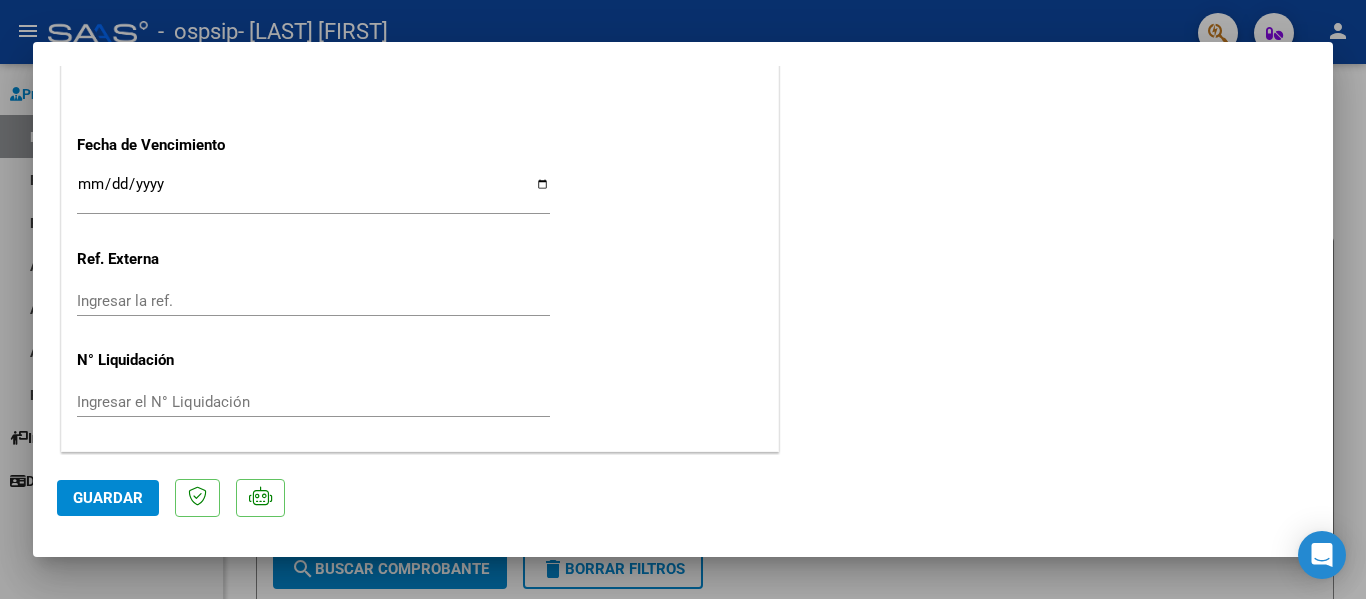 scroll, scrollTop: 1401, scrollLeft: 0, axis: vertical 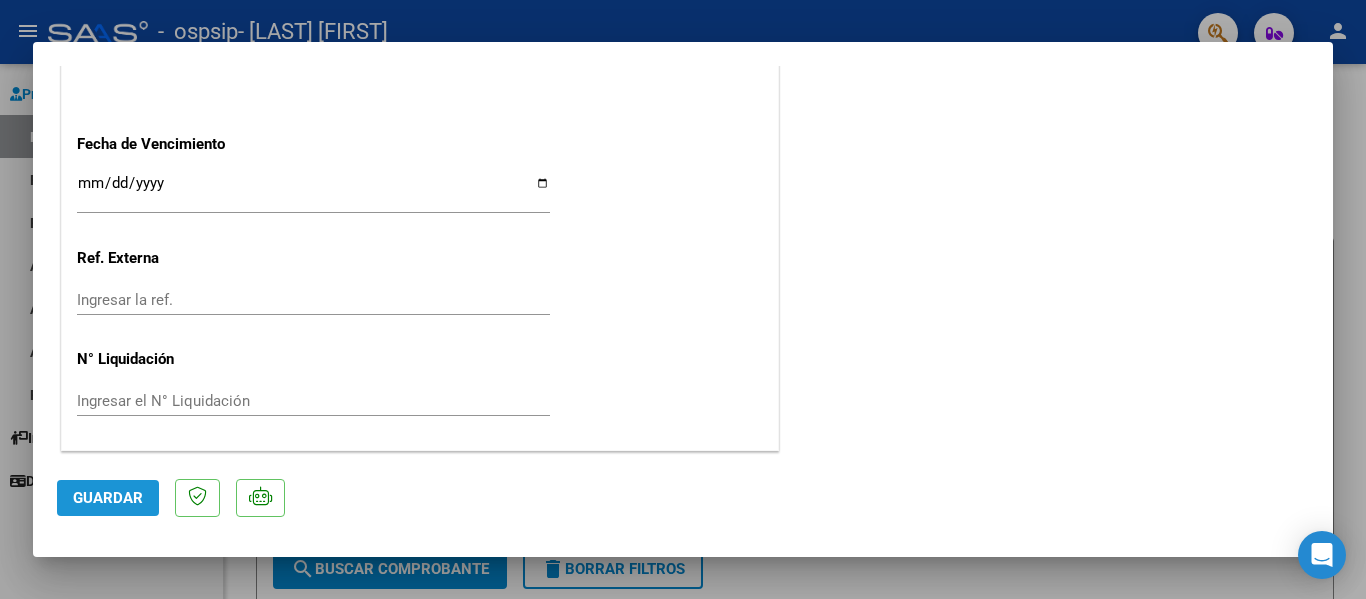 click on "Guardar" 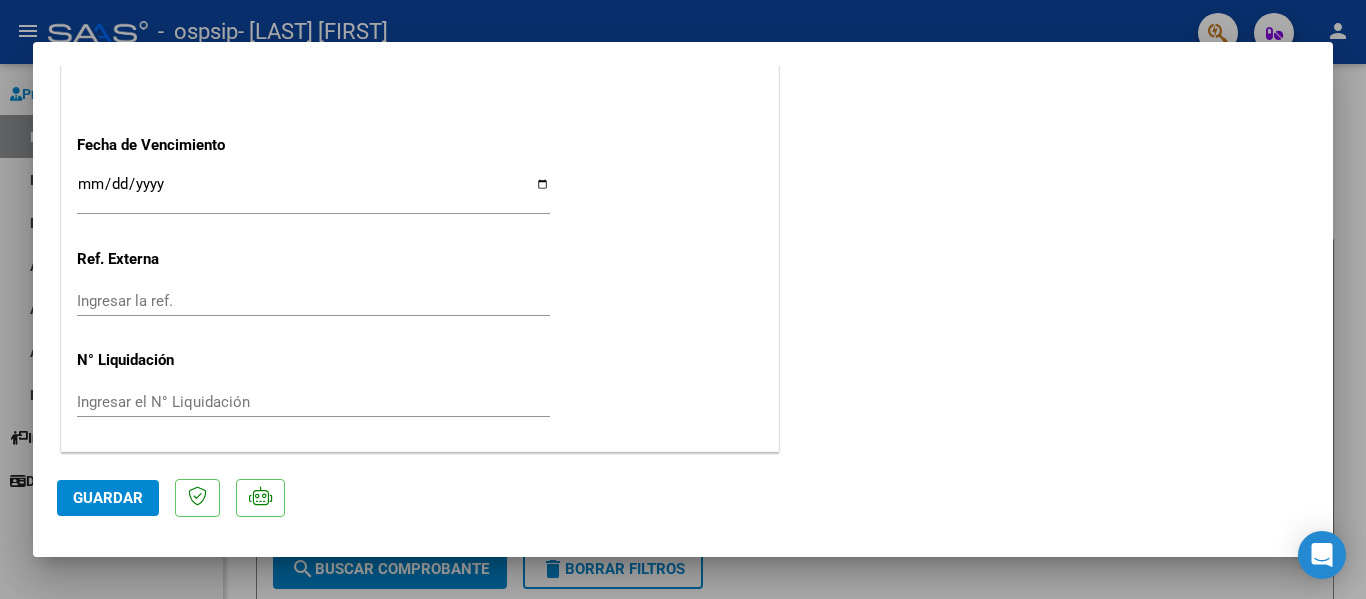 scroll, scrollTop: 1401, scrollLeft: 0, axis: vertical 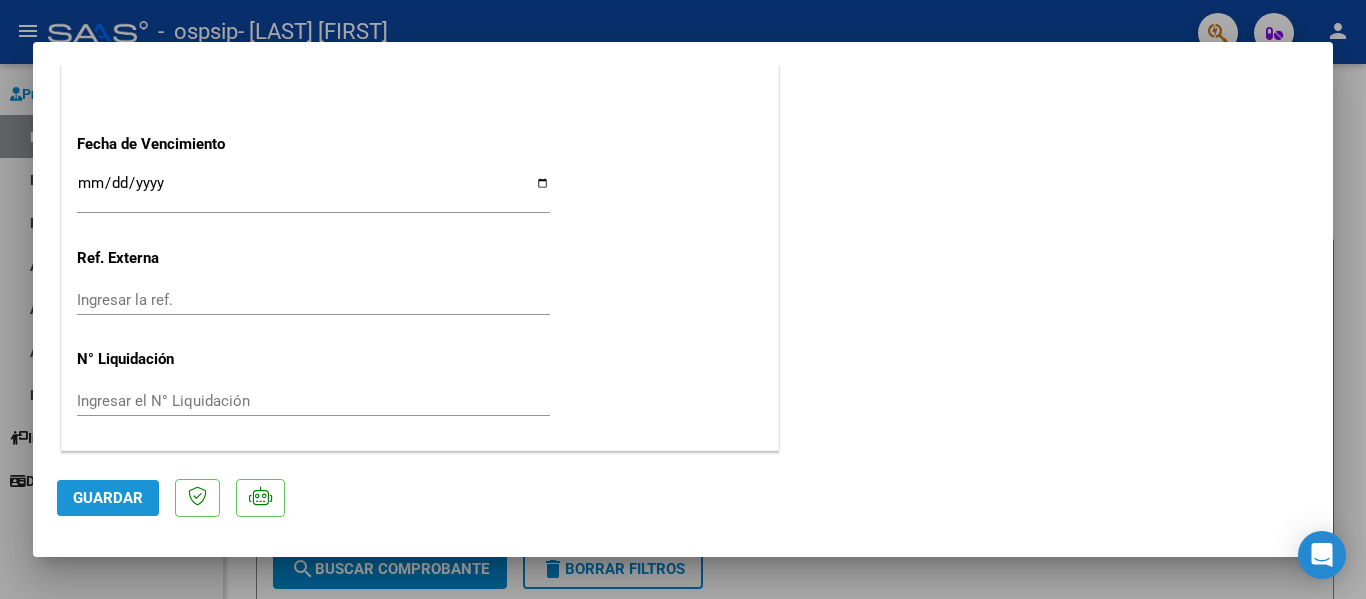 click on "Guardar" 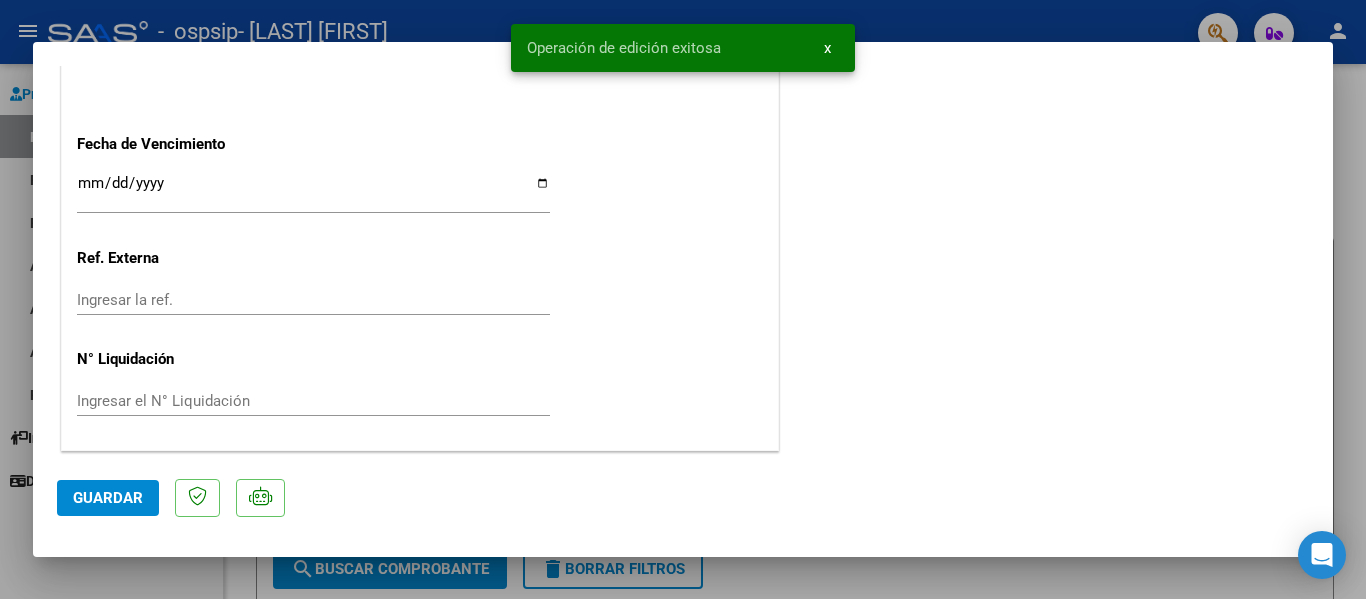 click at bounding box center [683, 299] 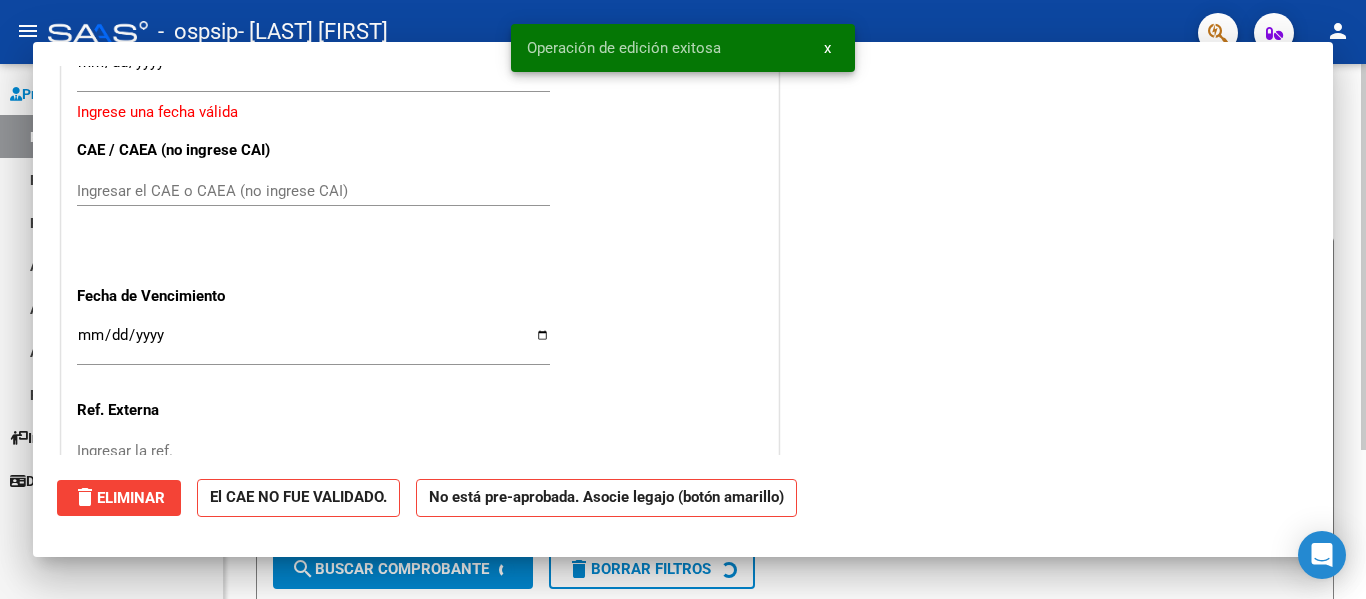 scroll, scrollTop: 0, scrollLeft: 0, axis: both 